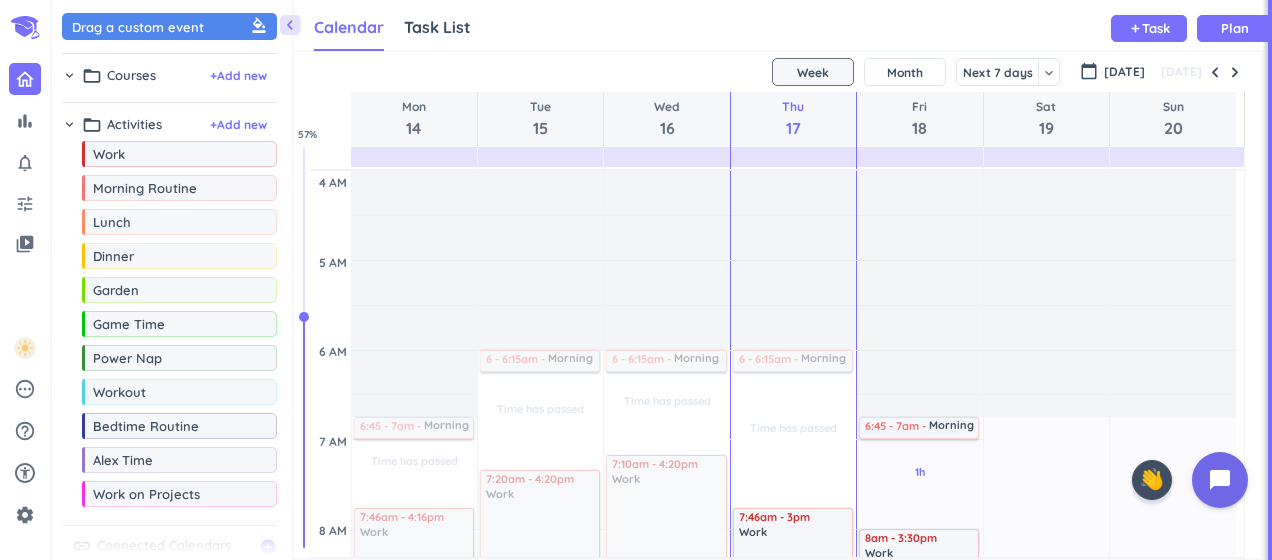 scroll, scrollTop: 0, scrollLeft: 0, axis: both 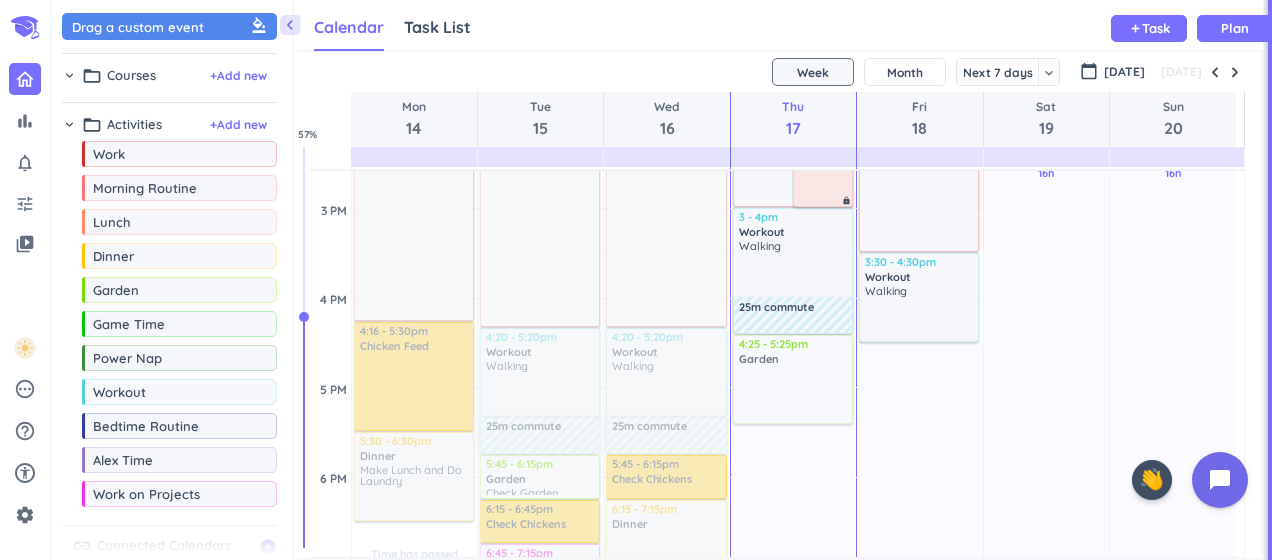 drag, startPoint x: 118, startPoint y: 290, endPoint x: 803, endPoint y: 335, distance: 686.4765 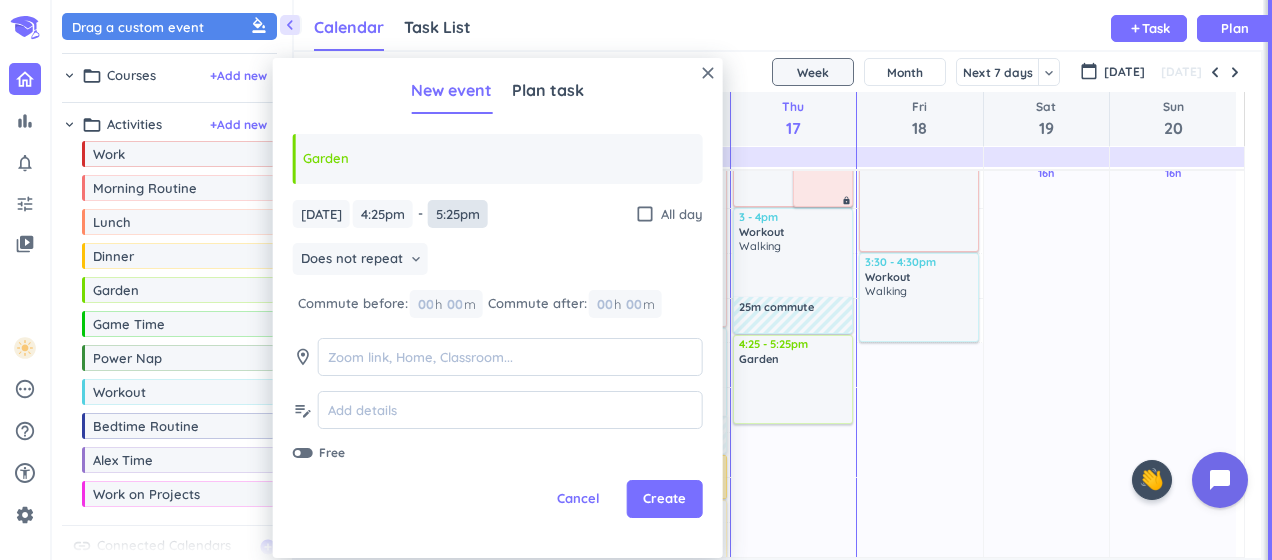 click on "5:25pm" at bounding box center (458, 214) 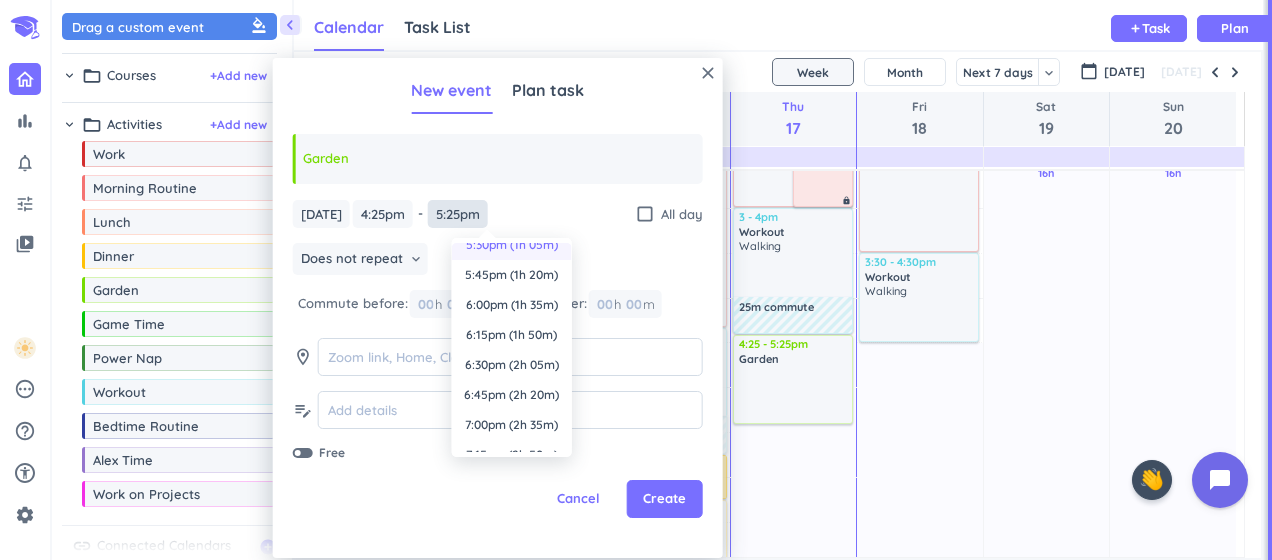 scroll, scrollTop: 0, scrollLeft: 0, axis: both 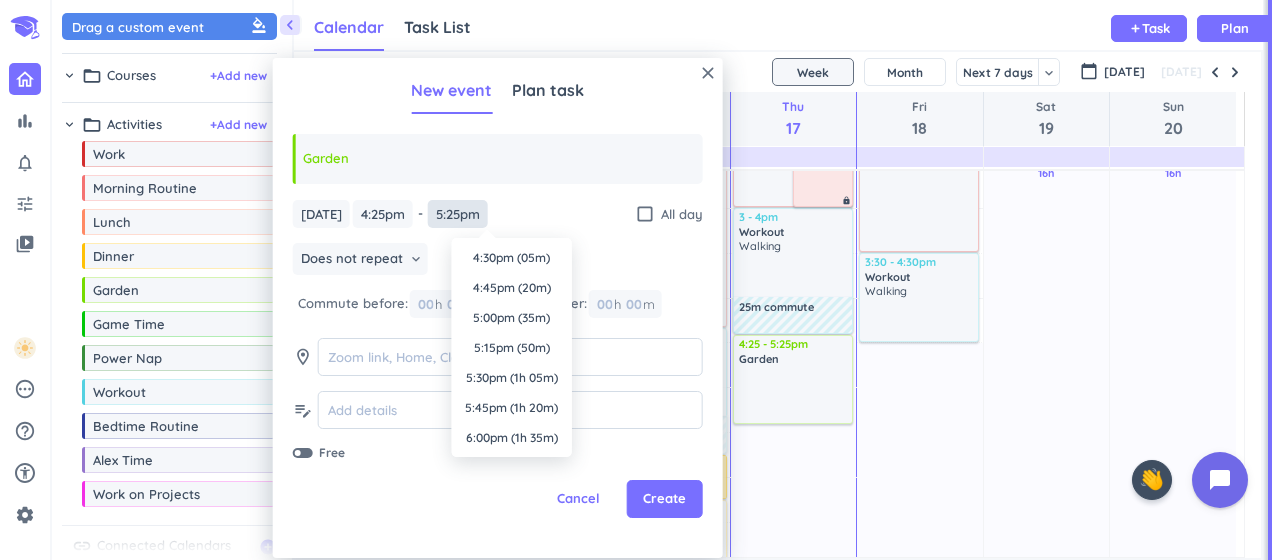 click on "5:25pm" at bounding box center [458, 214] 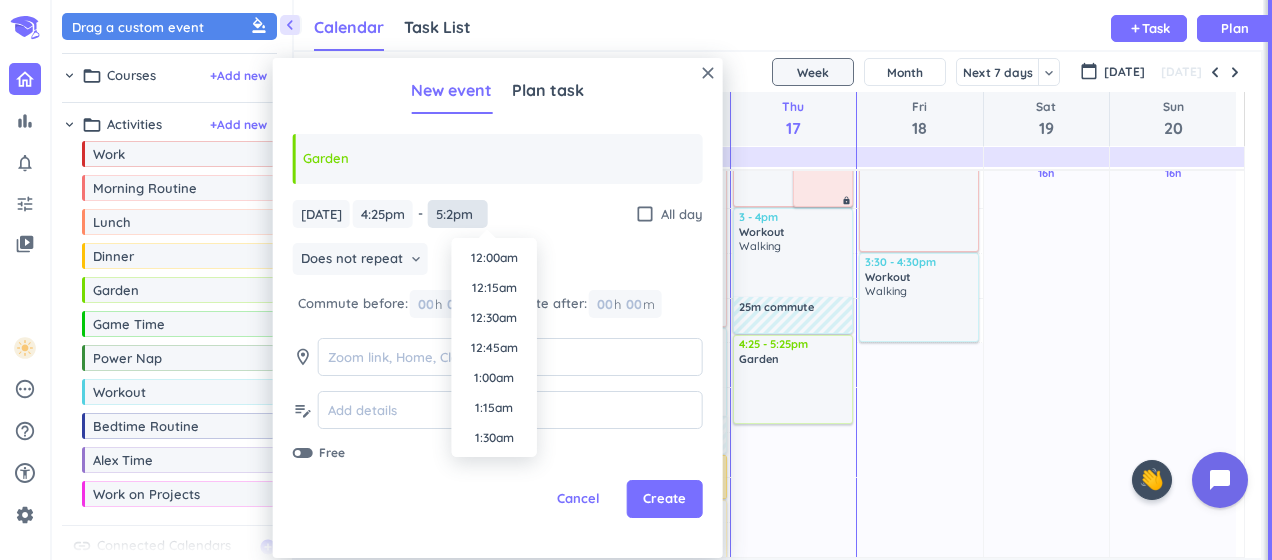 scroll, scrollTop: 1950, scrollLeft: 0, axis: vertical 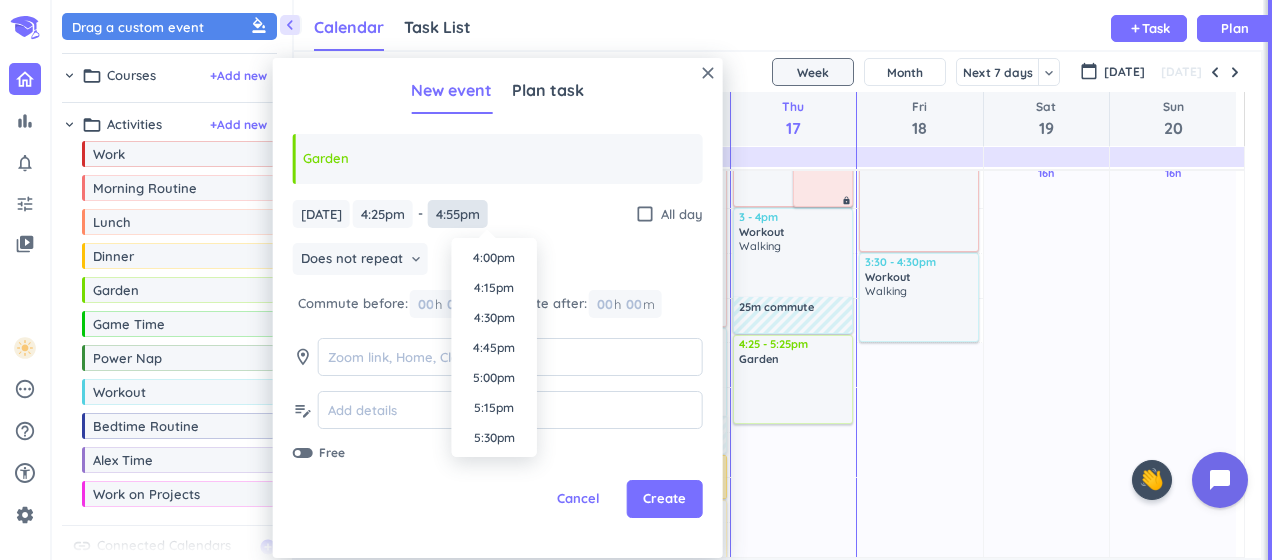 type on "4:55pm" 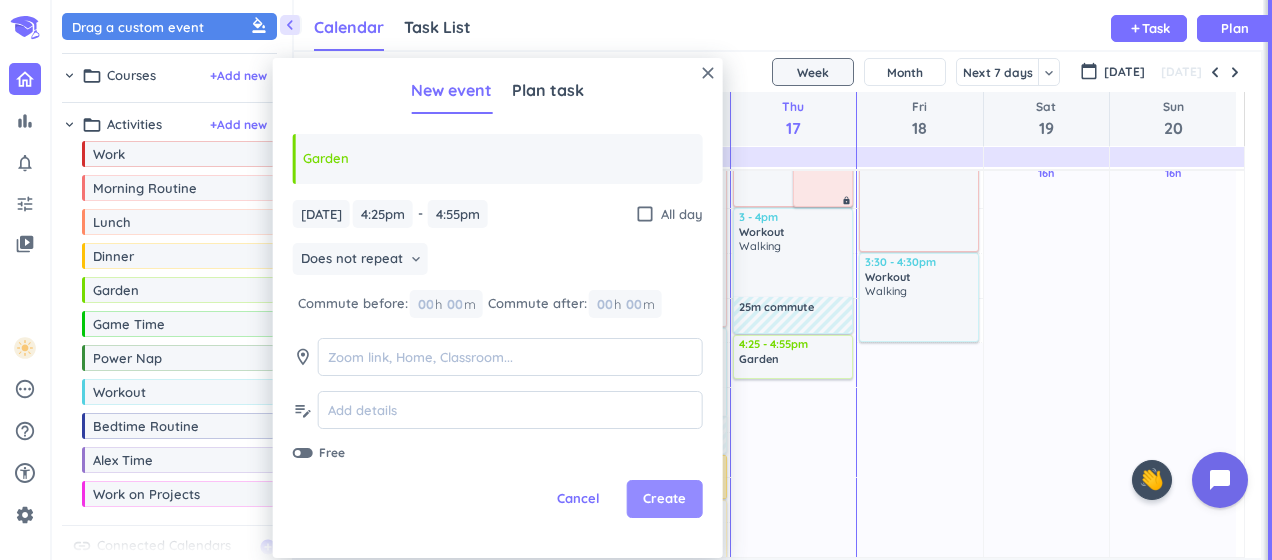 click on "Create" at bounding box center [665, 499] 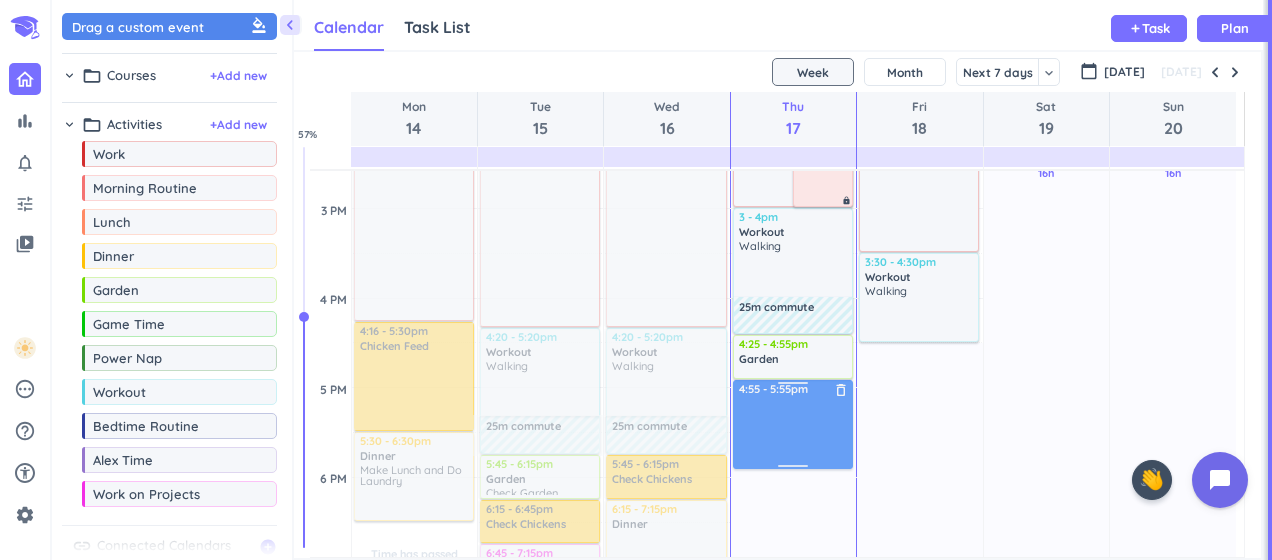 drag, startPoint x: 151, startPoint y: 36, endPoint x: 795, endPoint y: 384, distance: 732.0109 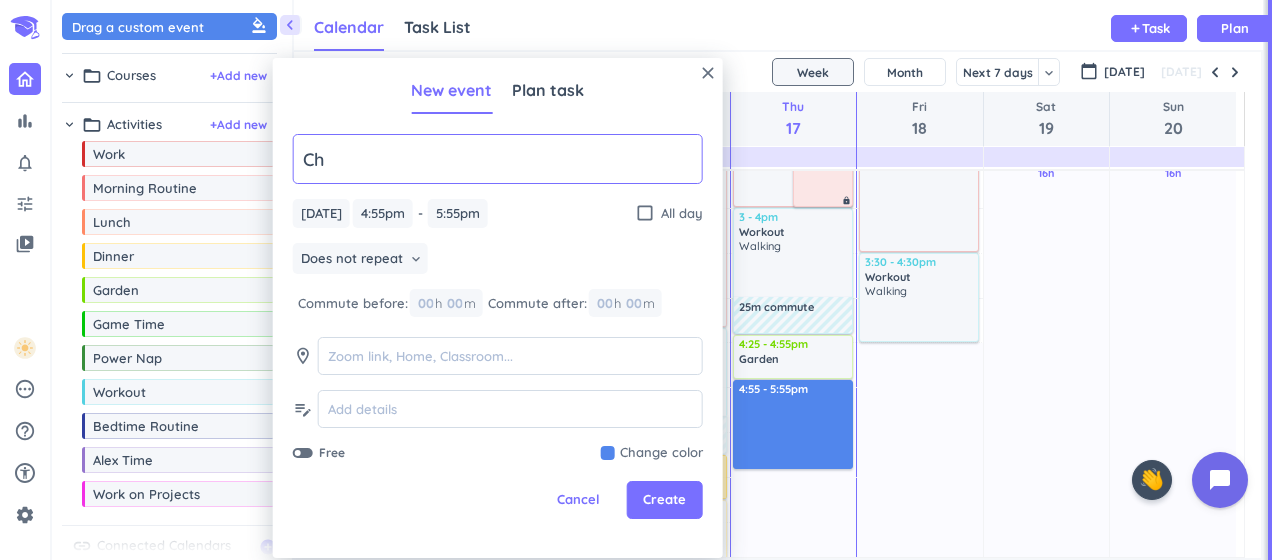 type on "Check Chickens" 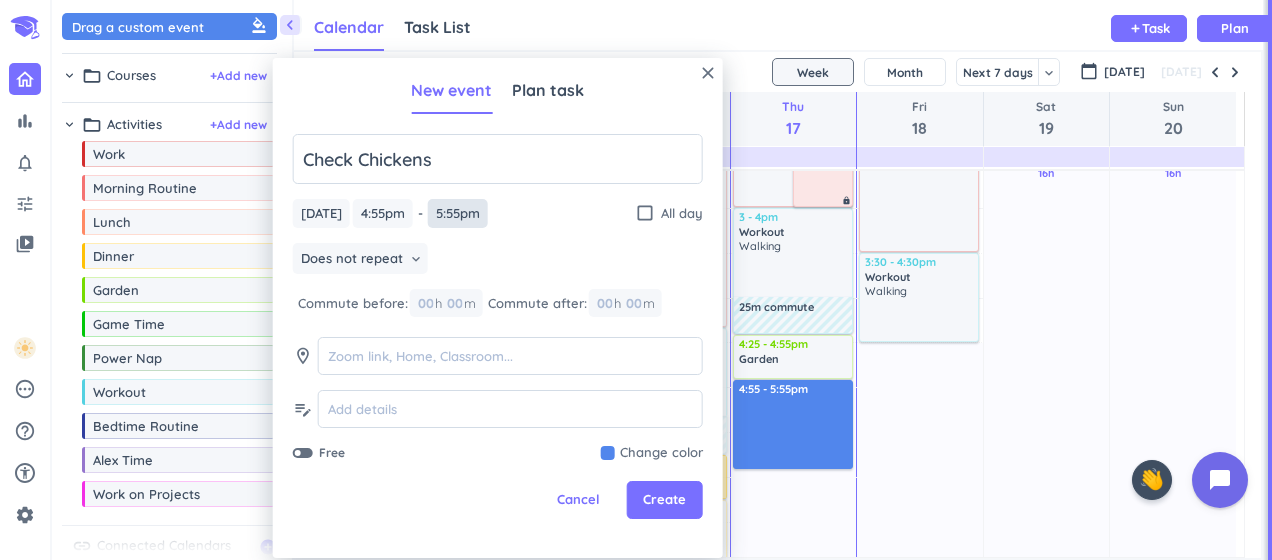 click on "5:55pm" at bounding box center [458, 213] 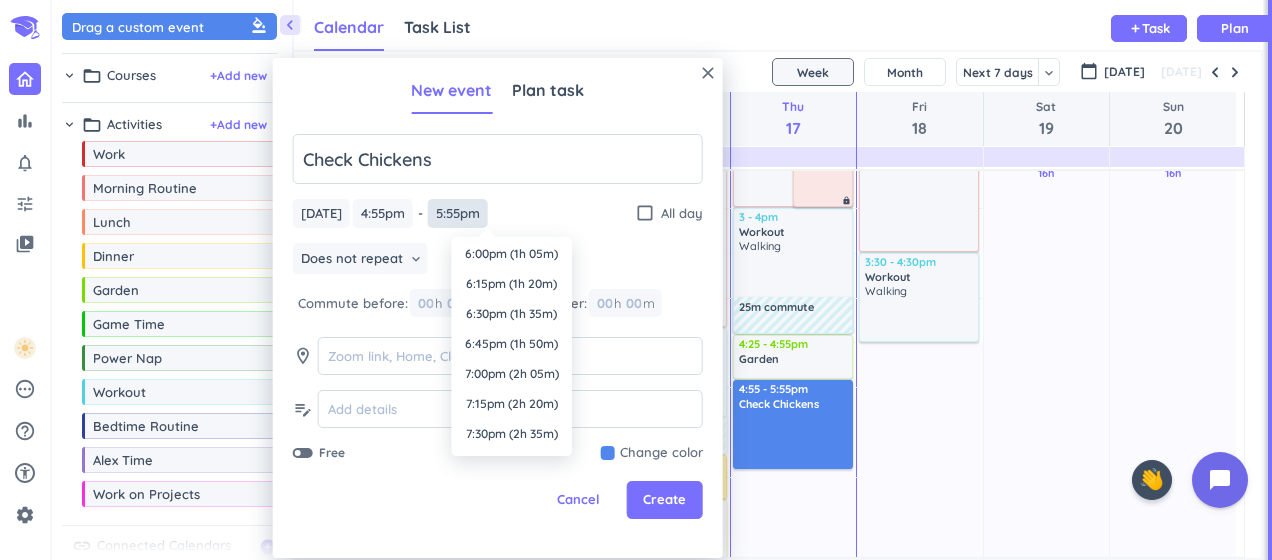 scroll, scrollTop: 0, scrollLeft: 0, axis: both 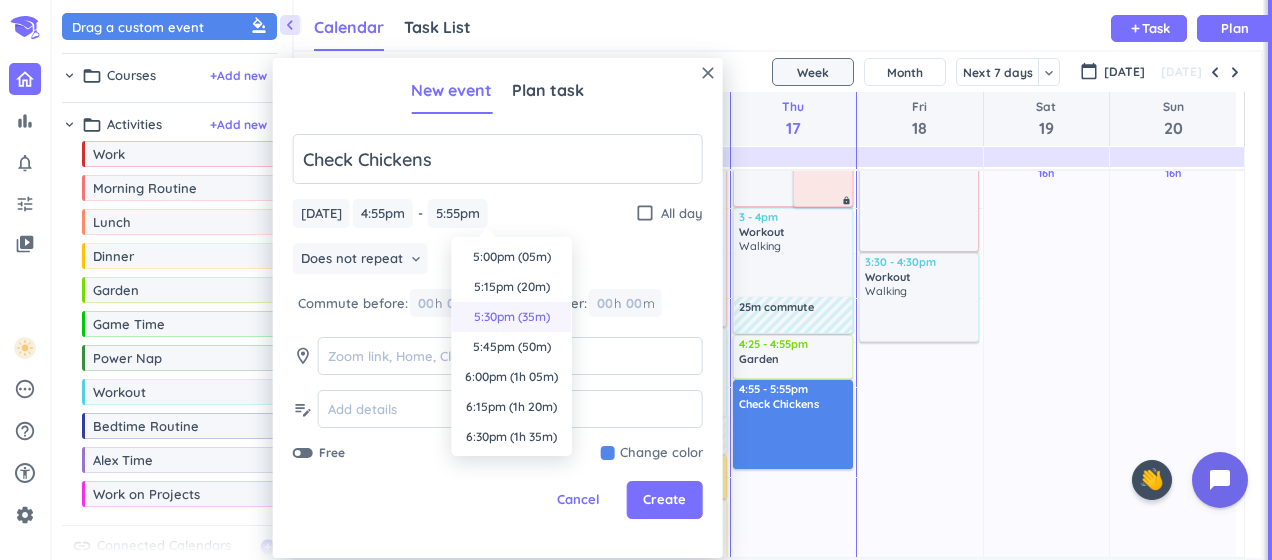 click on "5:30pm (35m)" at bounding box center [512, 317] 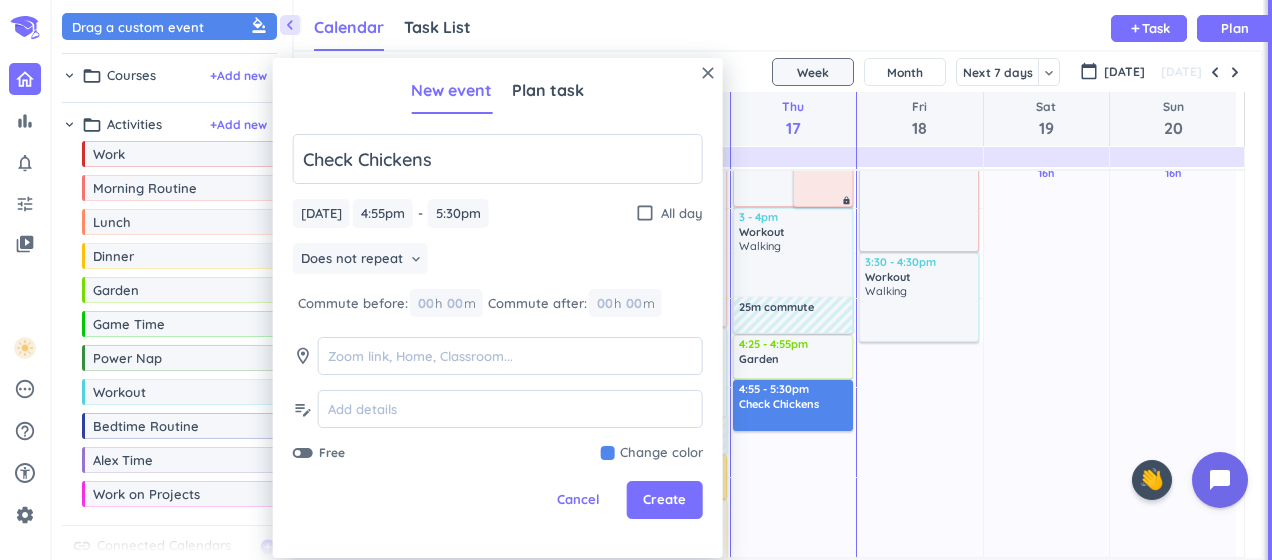 click at bounding box center (652, 453) 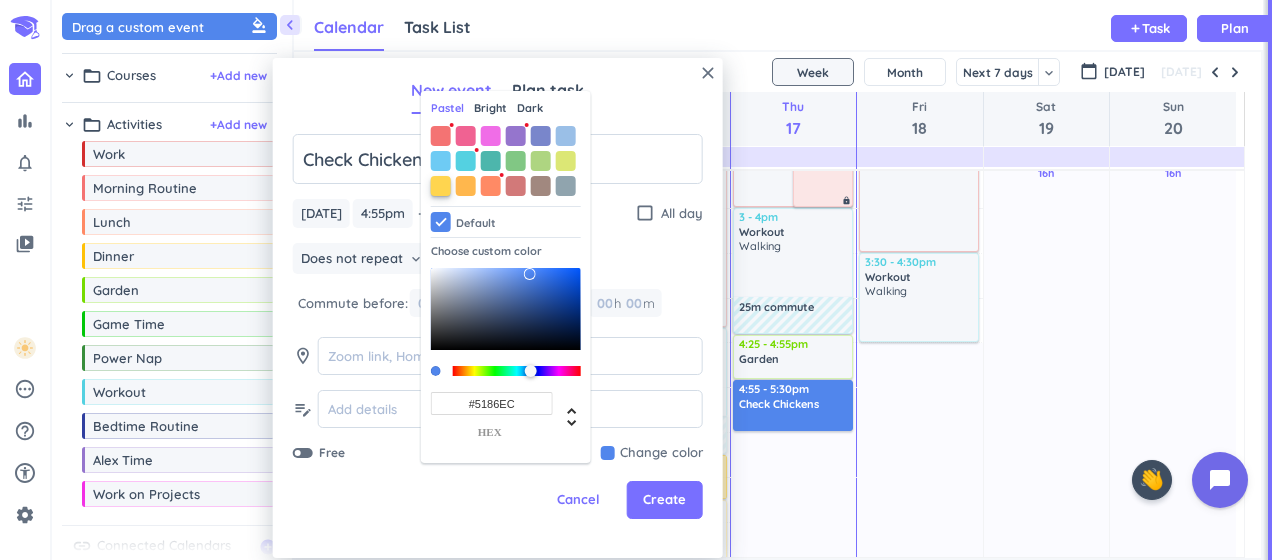click at bounding box center (441, 186) 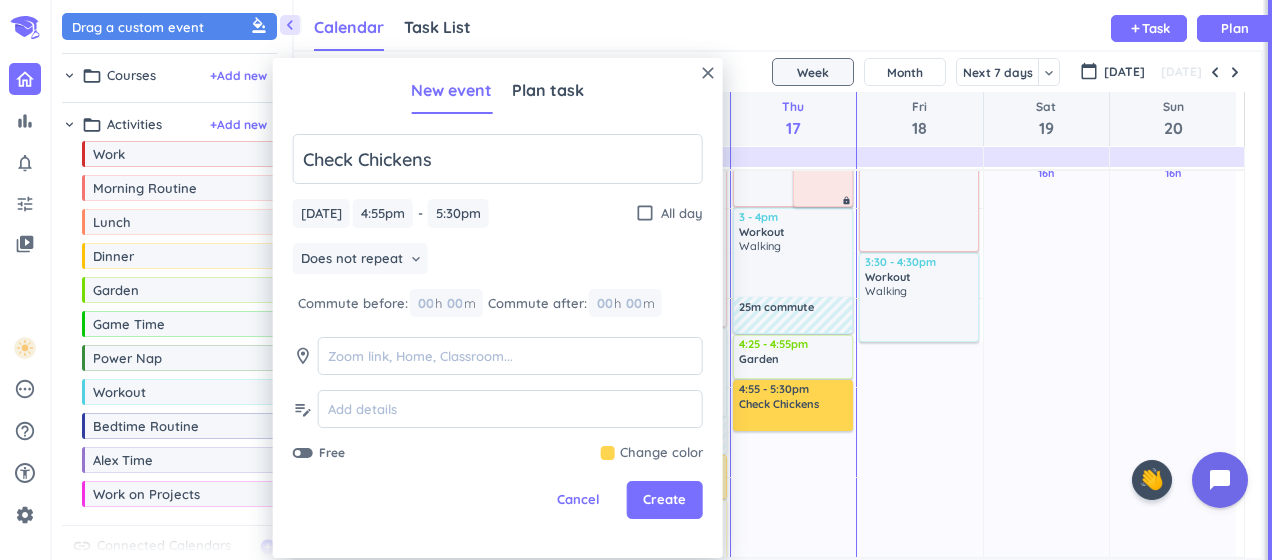 click on "Does not repeat keyboard_arrow_down" at bounding box center [498, 261] 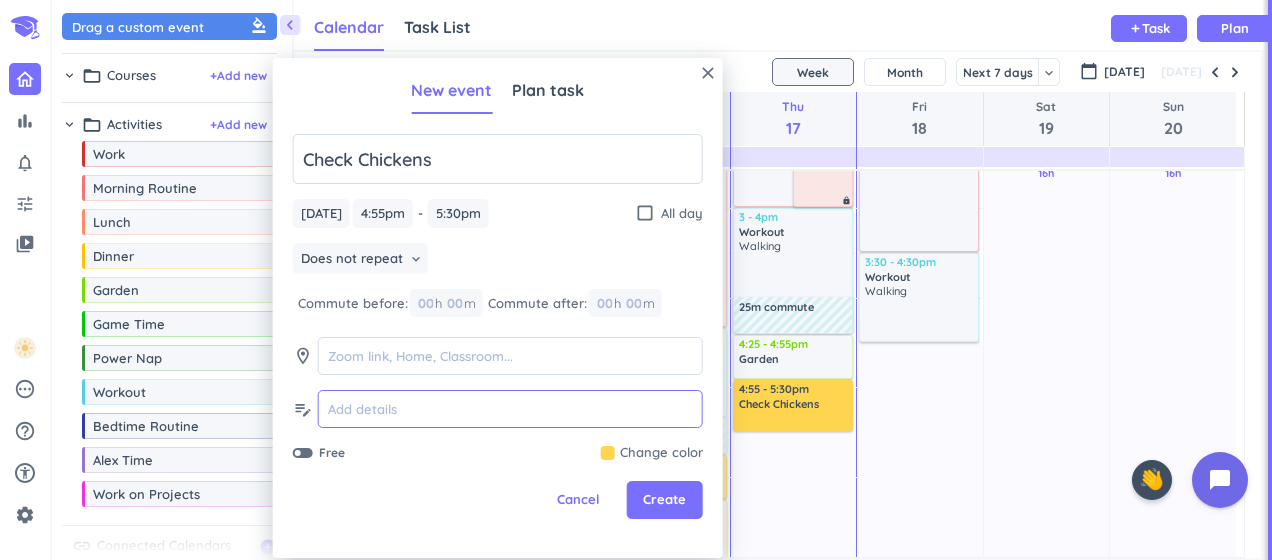 click at bounding box center [510, 409] 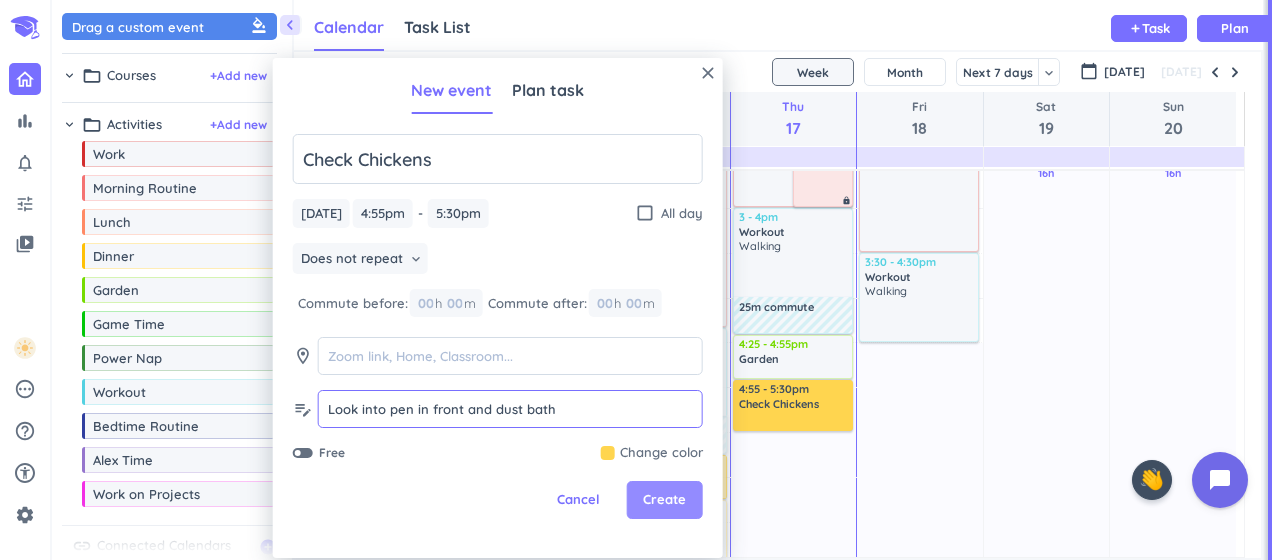 type on "Look into pen in front and dust bath" 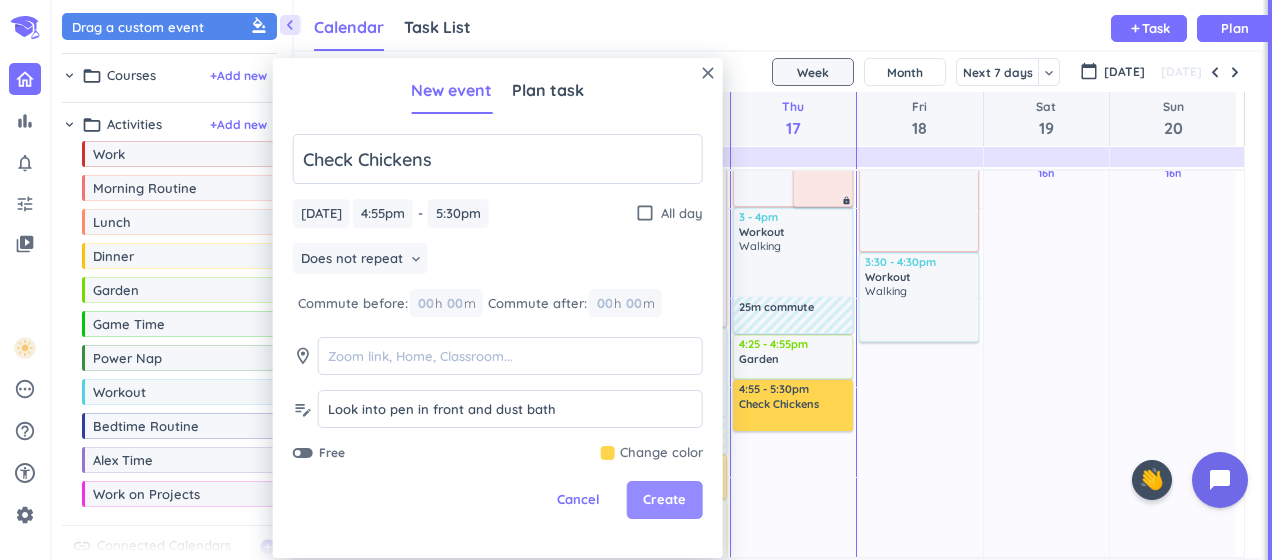 click on "Create" at bounding box center (664, 500) 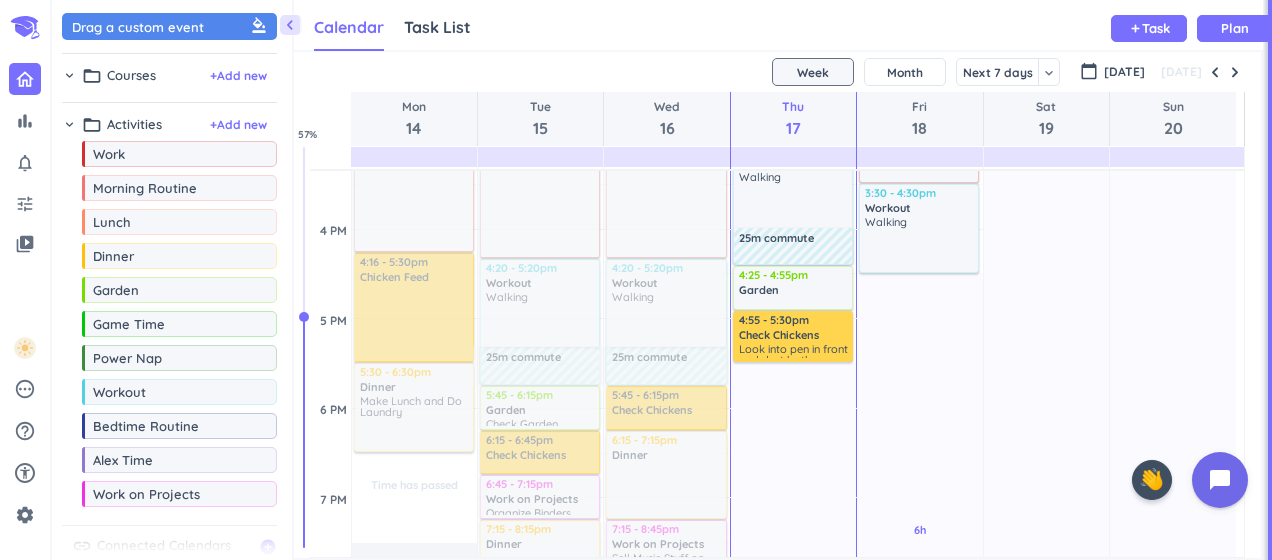 scroll, scrollTop: 1048, scrollLeft: 0, axis: vertical 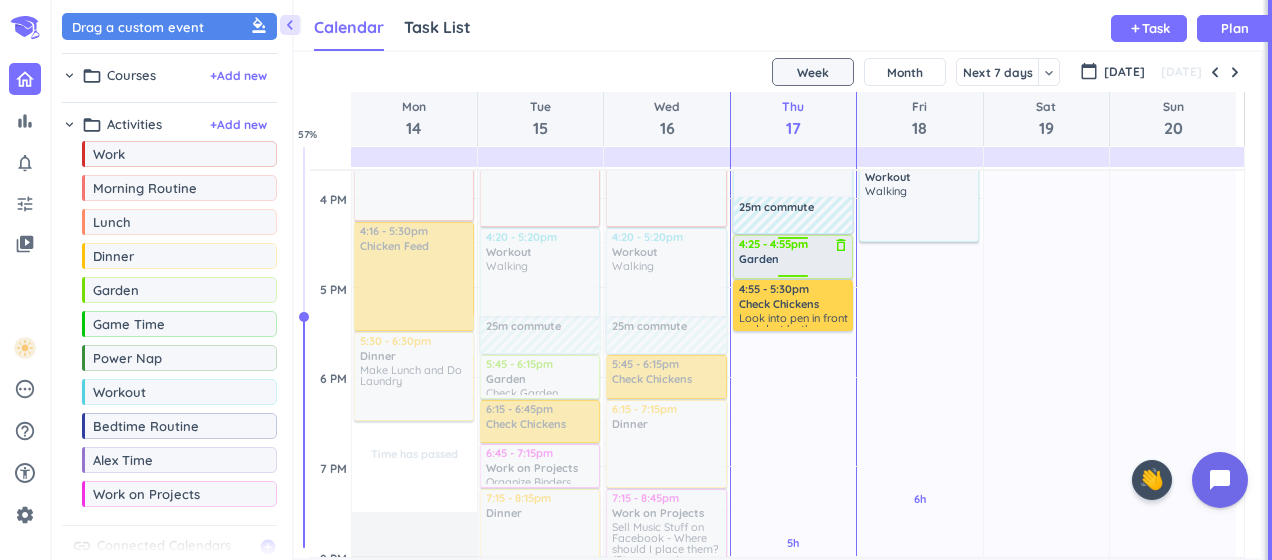 click on "Garden" at bounding box center (759, 259) 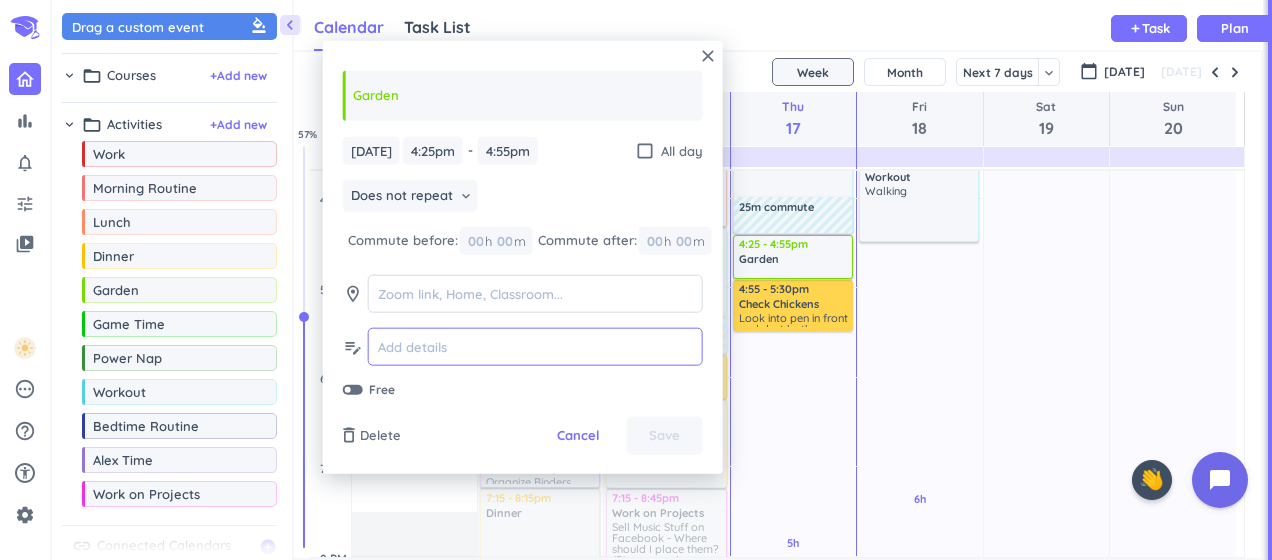 click at bounding box center [535, 347] 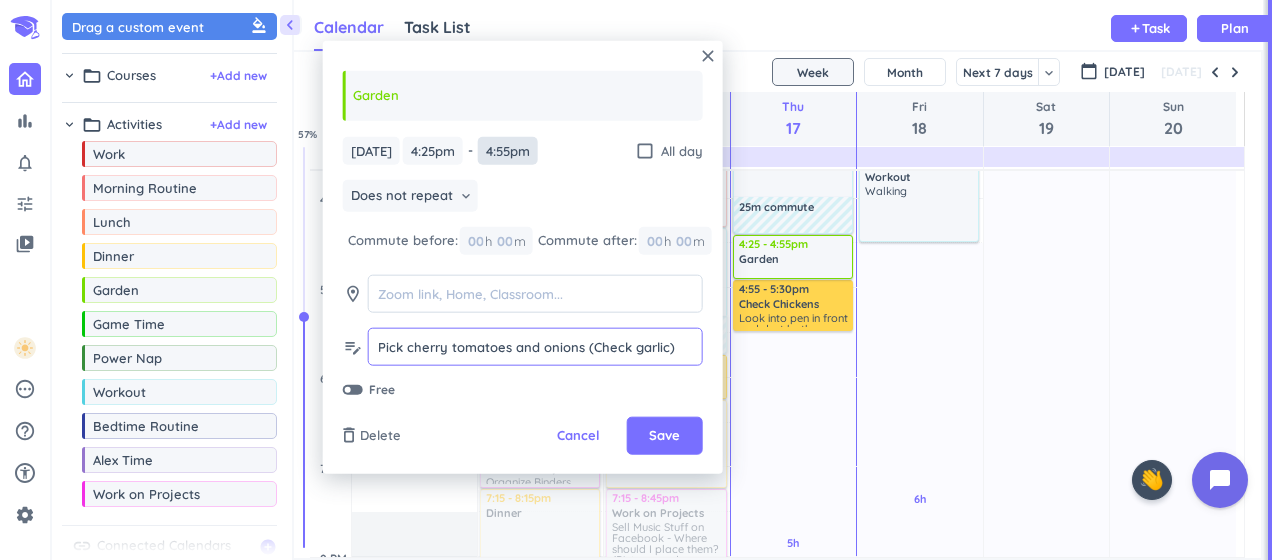 type on "Pick cherry tomatoes and onions (Check garlic)" 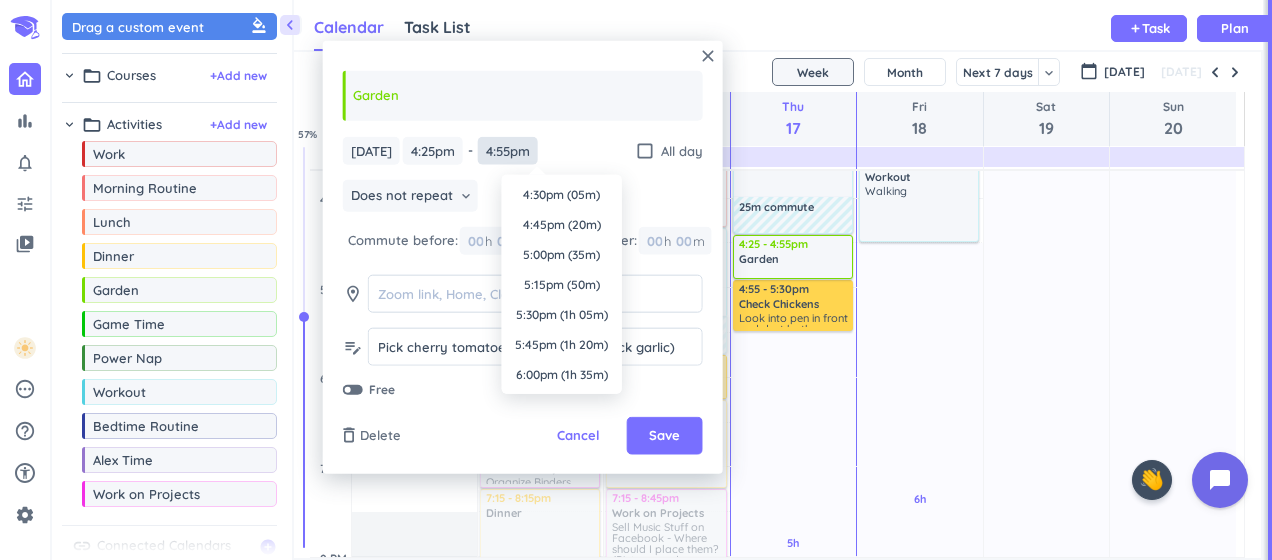 click on "4:55pm" at bounding box center (508, 150) 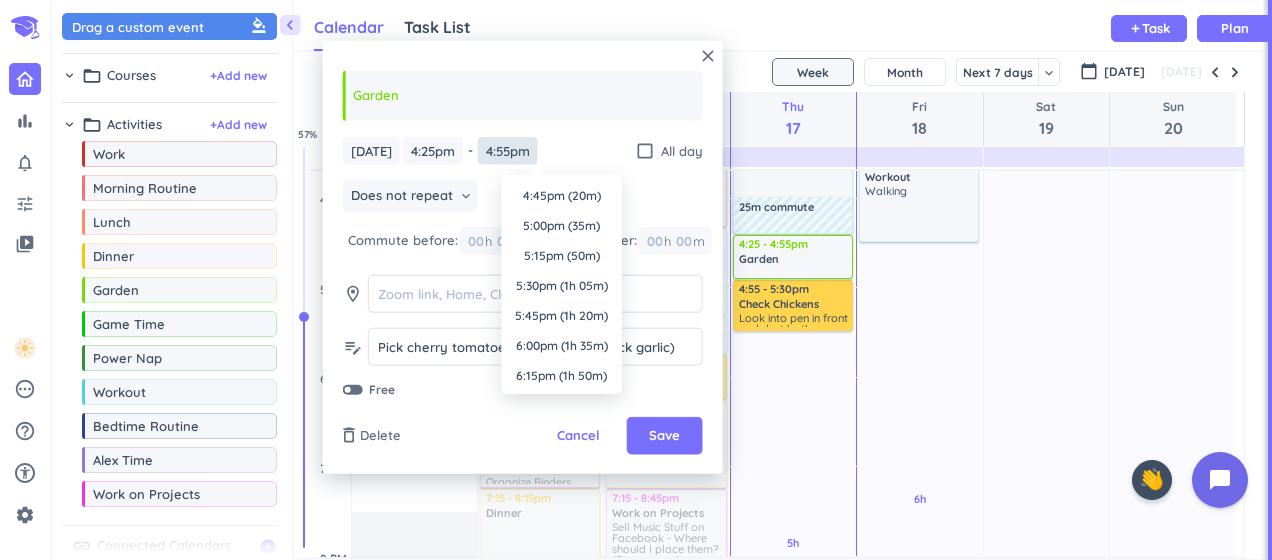 scroll, scrollTop: 0, scrollLeft: 0, axis: both 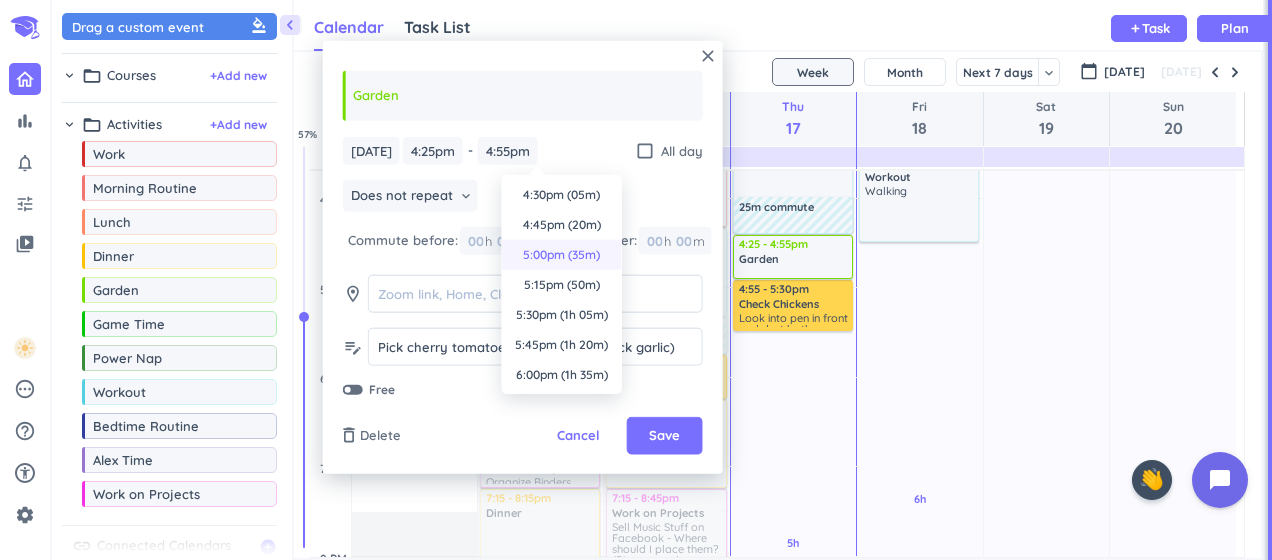 click on "5:00pm (35m)" at bounding box center [562, 255] 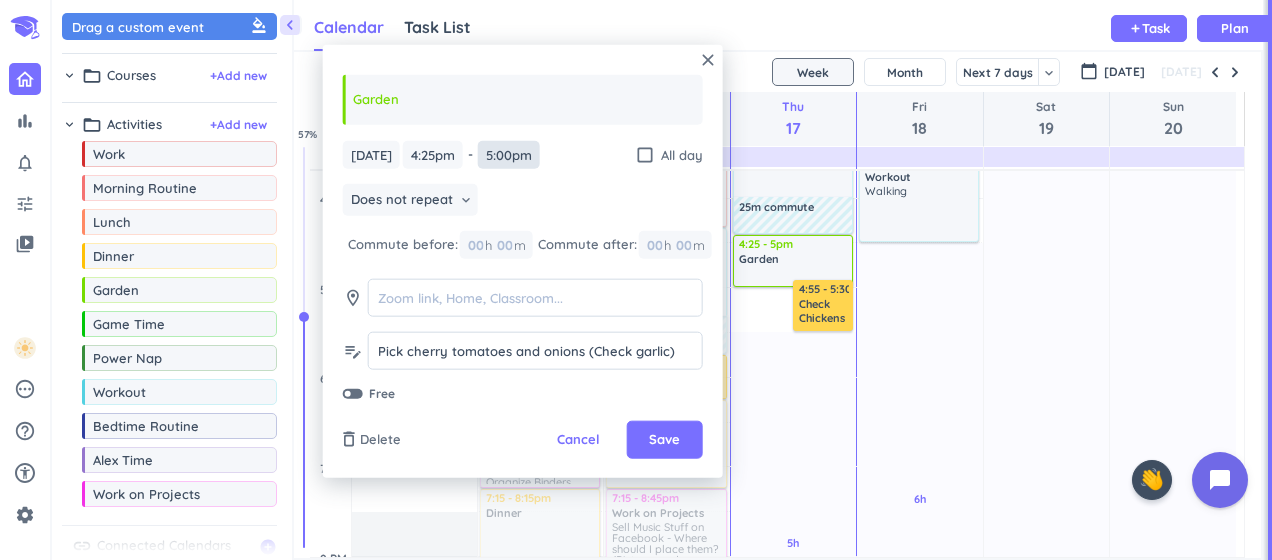click on "5:00pm" at bounding box center [509, 154] 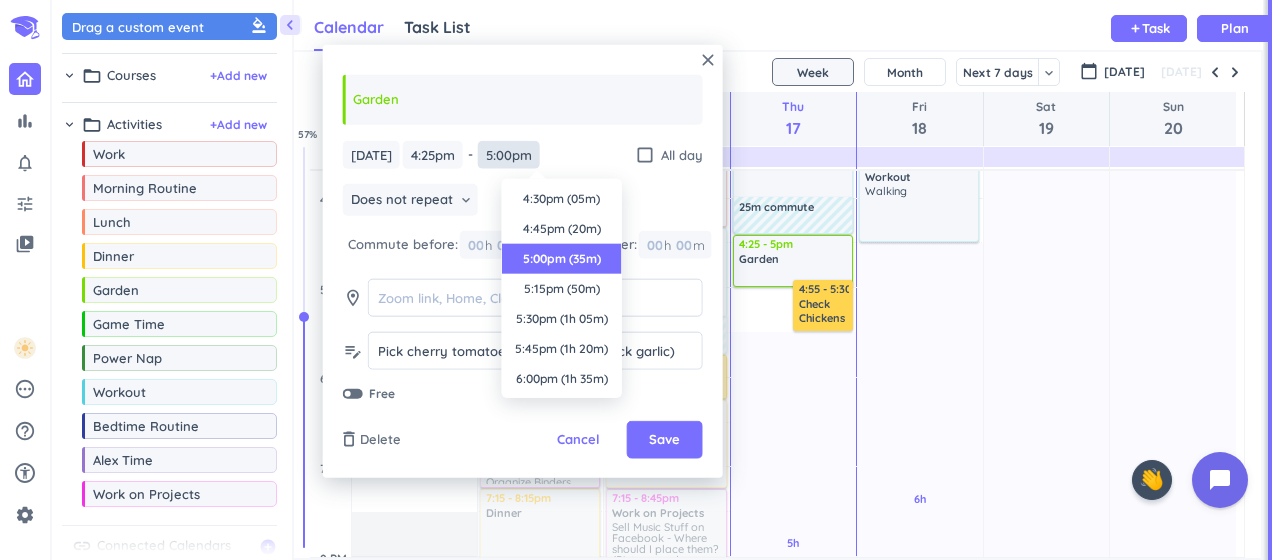 scroll, scrollTop: 60, scrollLeft: 0, axis: vertical 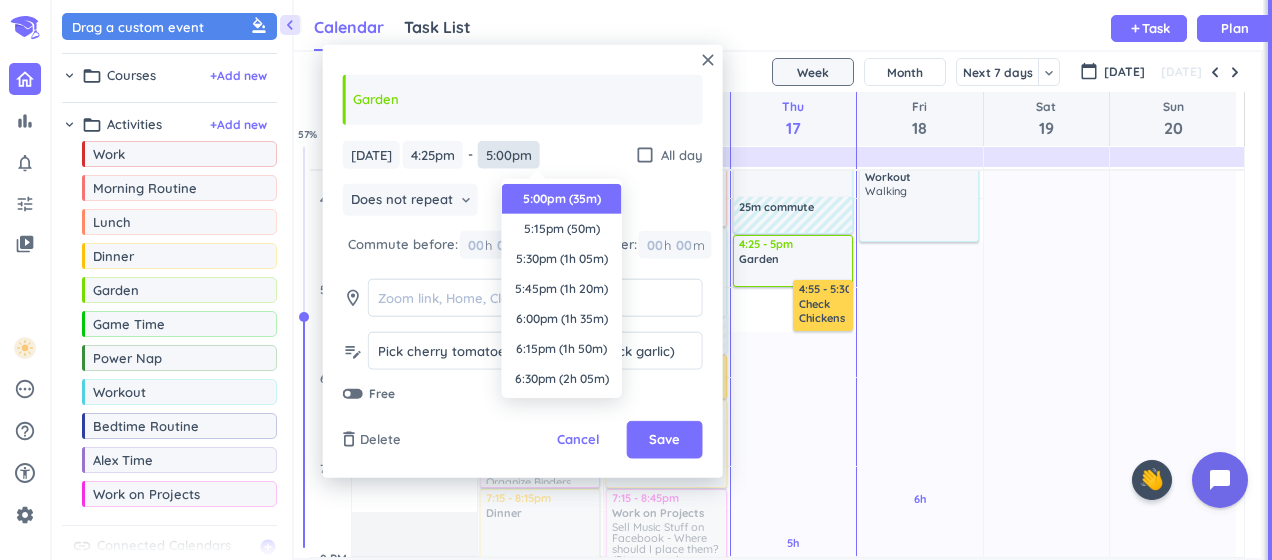 click on "5:00pm" at bounding box center [509, 154] 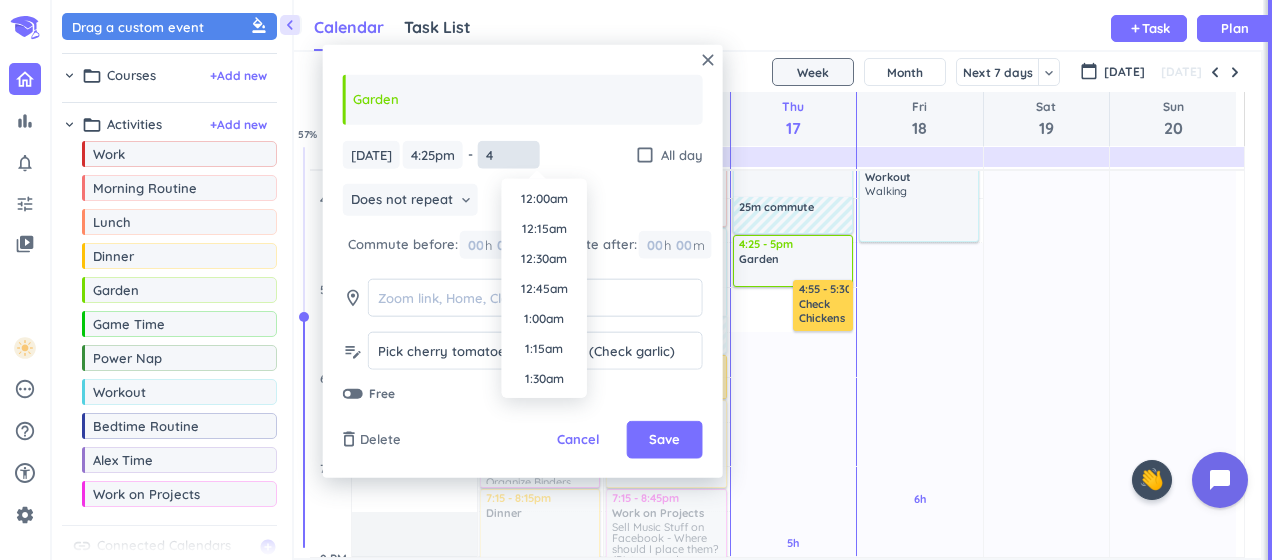 scroll, scrollTop: 390, scrollLeft: 0, axis: vertical 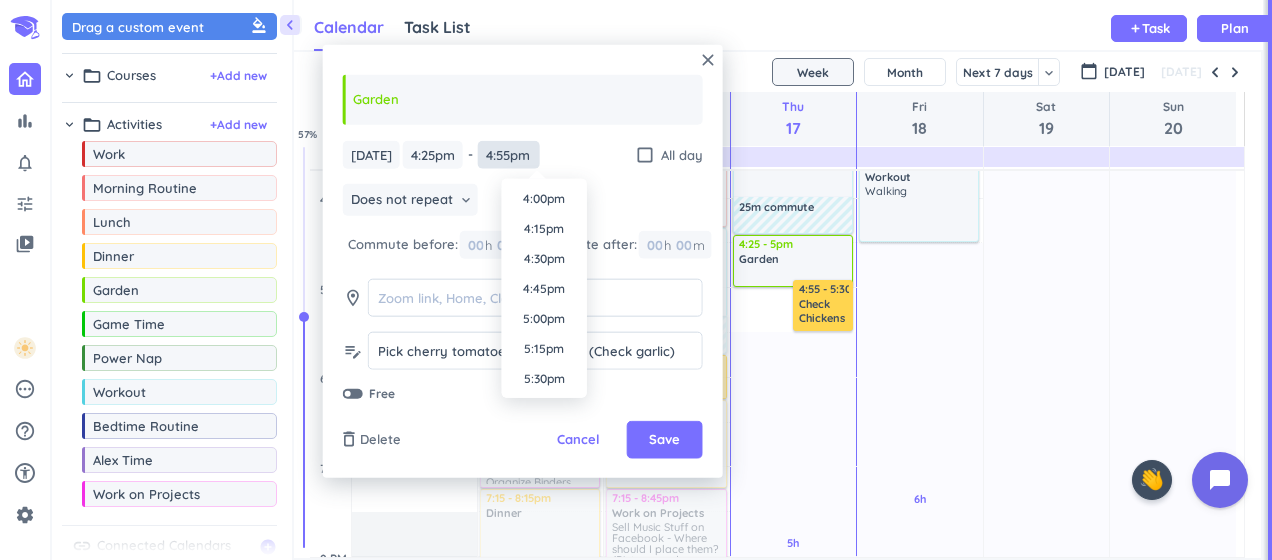 type on "4:55pm" 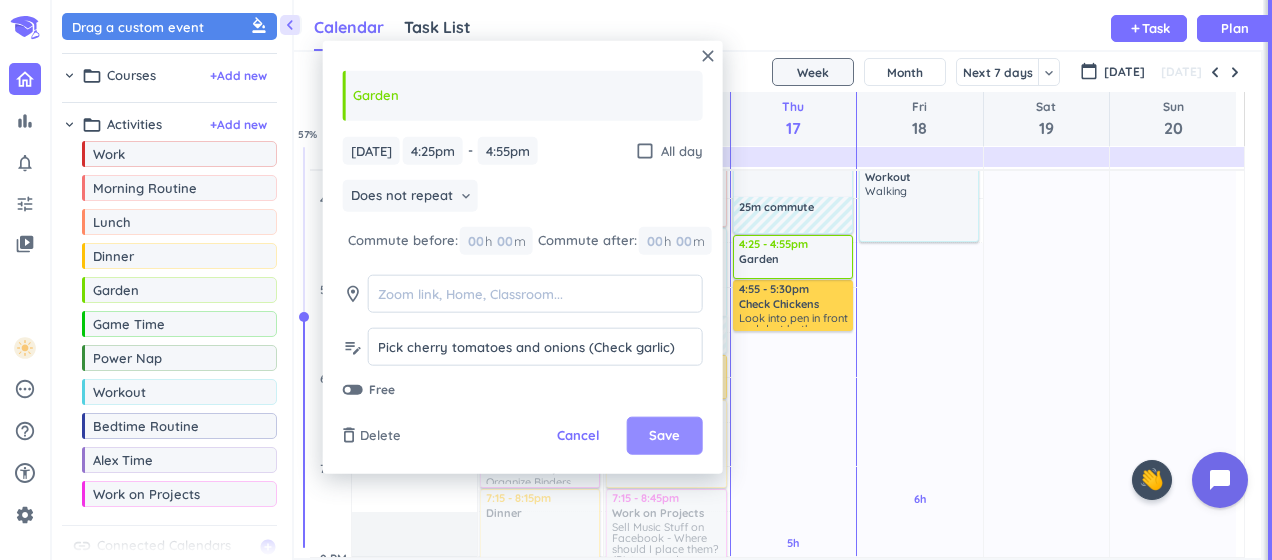 click on "Save" at bounding box center [664, 436] 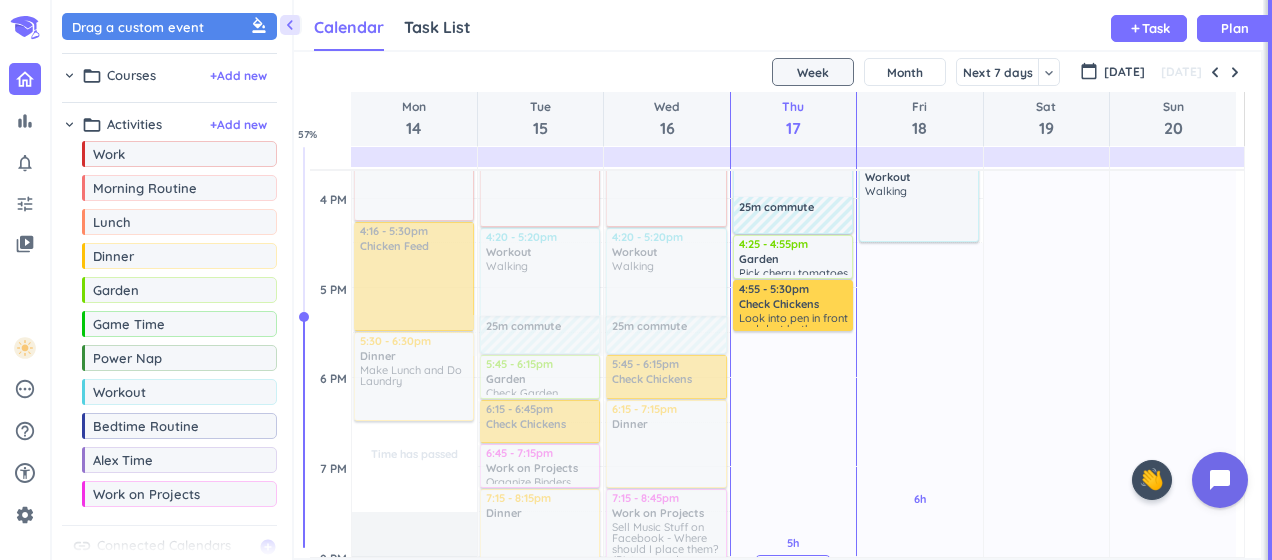 scroll, scrollTop: 1148, scrollLeft: 0, axis: vertical 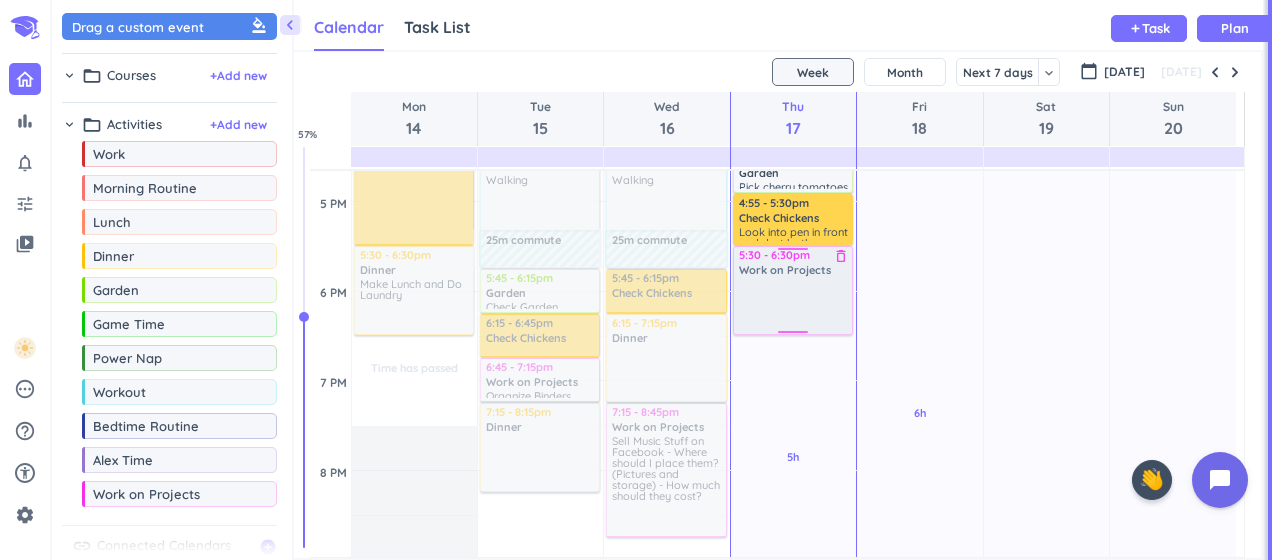 drag, startPoint x: 140, startPoint y: 500, endPoint x: 785, endPoint y: 251, distance: 691.3942 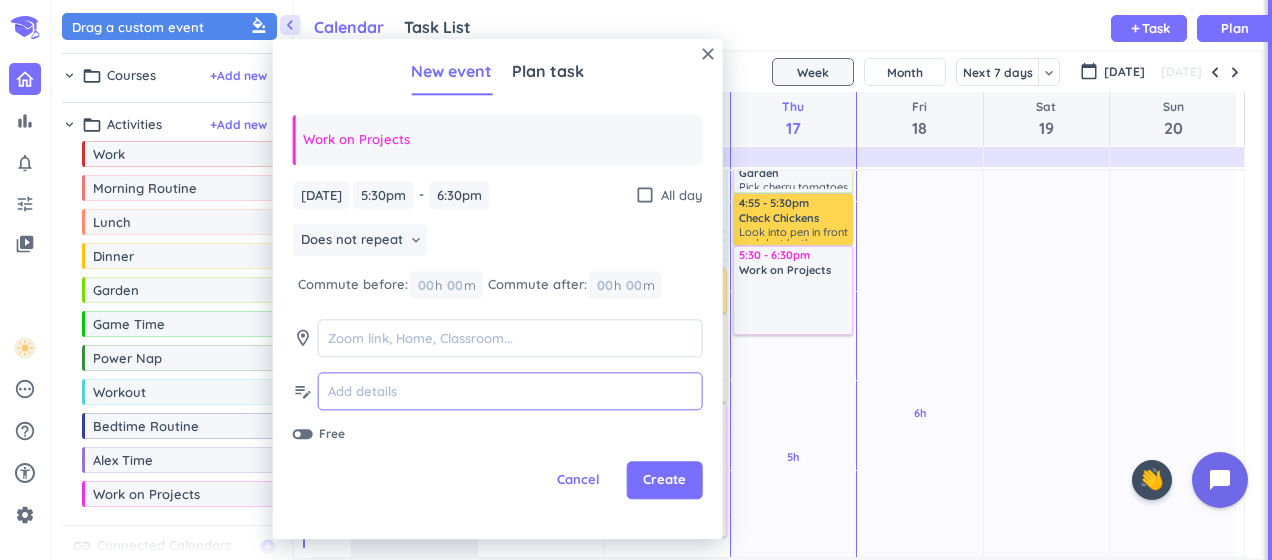 click at bounding box center [510, 391] 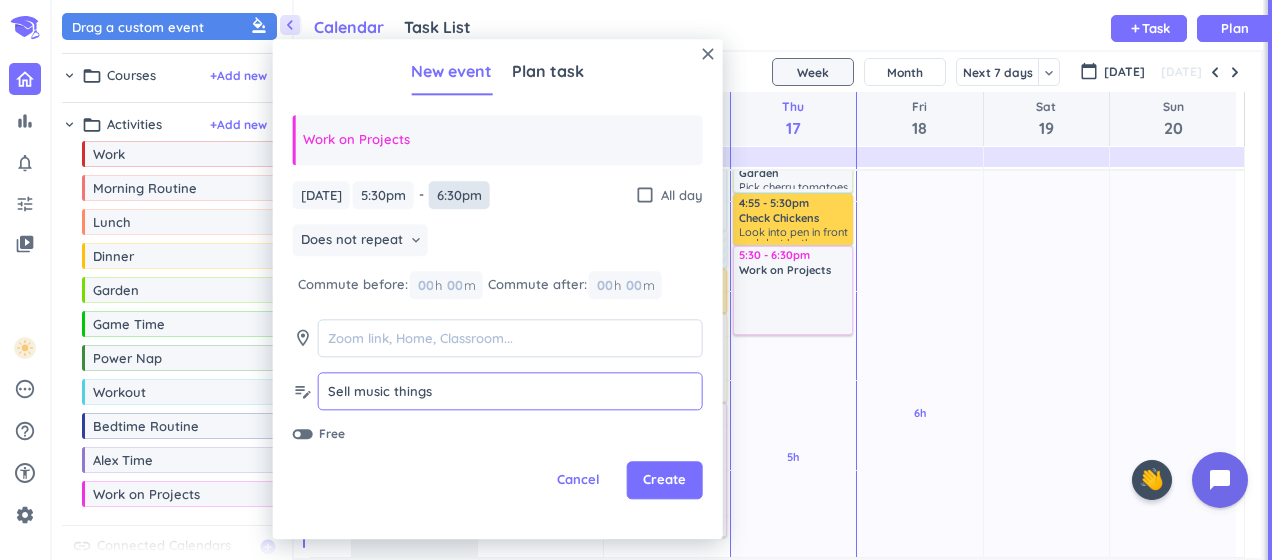 type on "Sell music things" 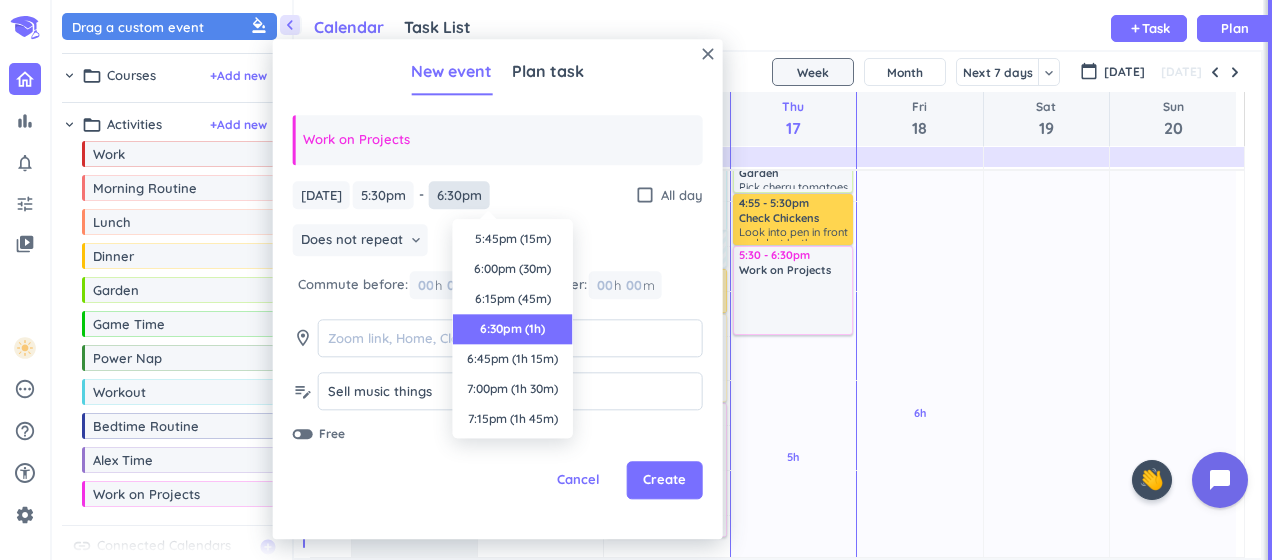 click on "6:30pm" at bounding box center [459, 195] 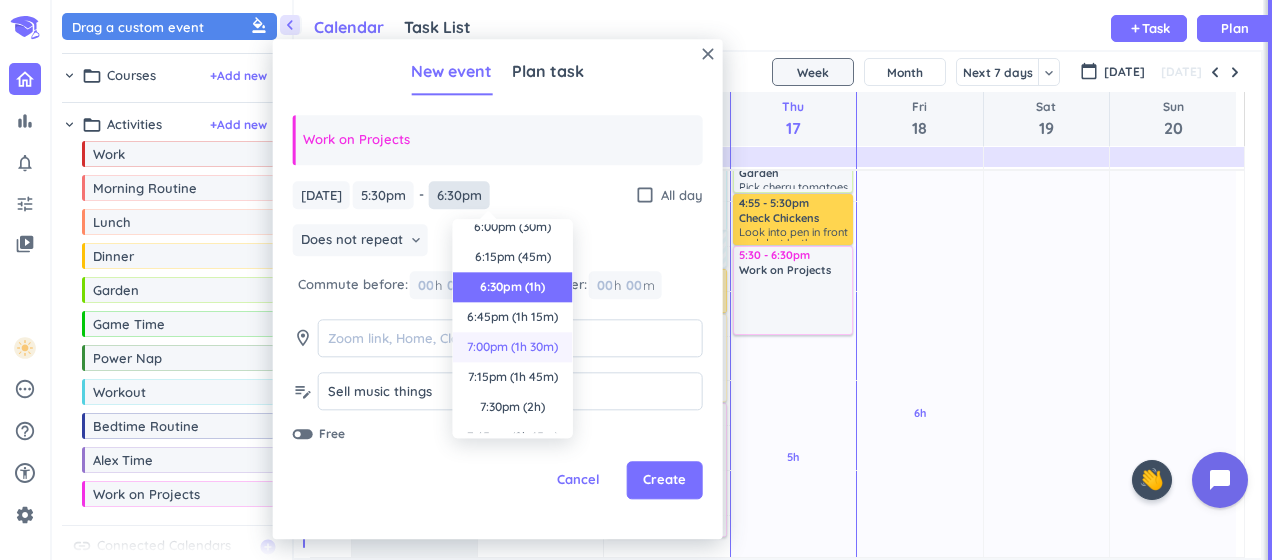 scroll, scrollTop: 0, scrollLeft: 0, axis: both 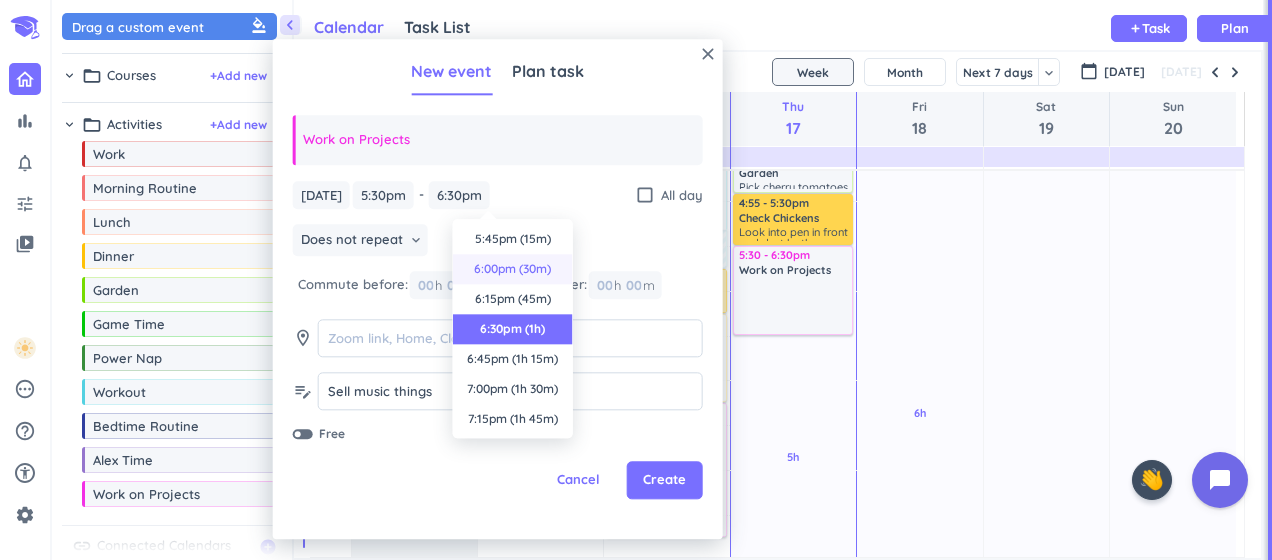 click on "6:00pm (30m)" at bounding box center (513, 269) 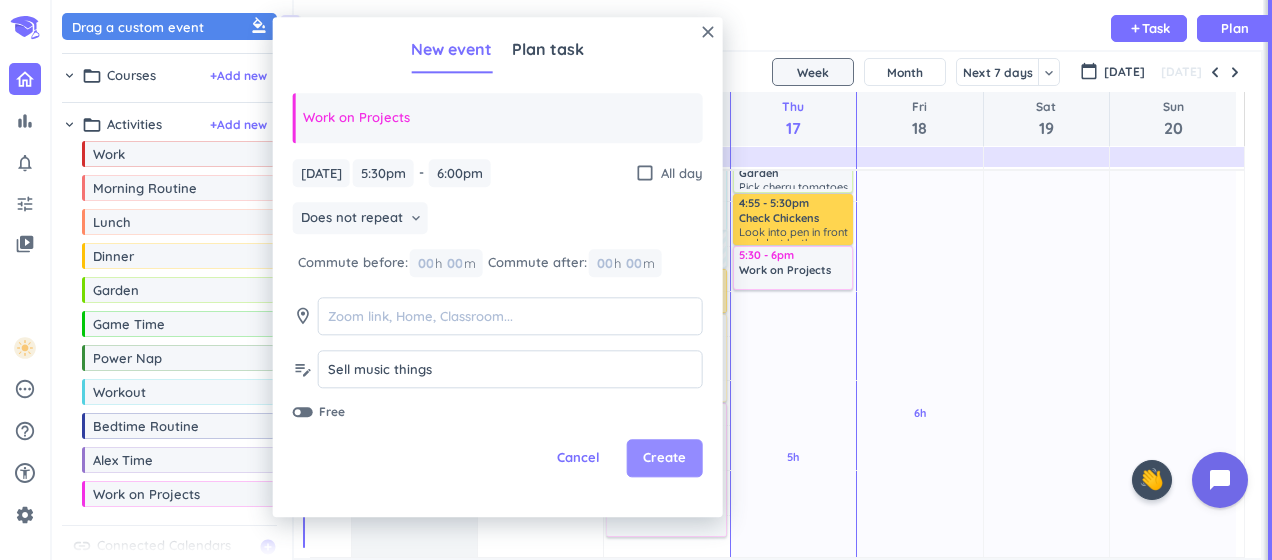 click on "Create" at bounding box center (664, 459) 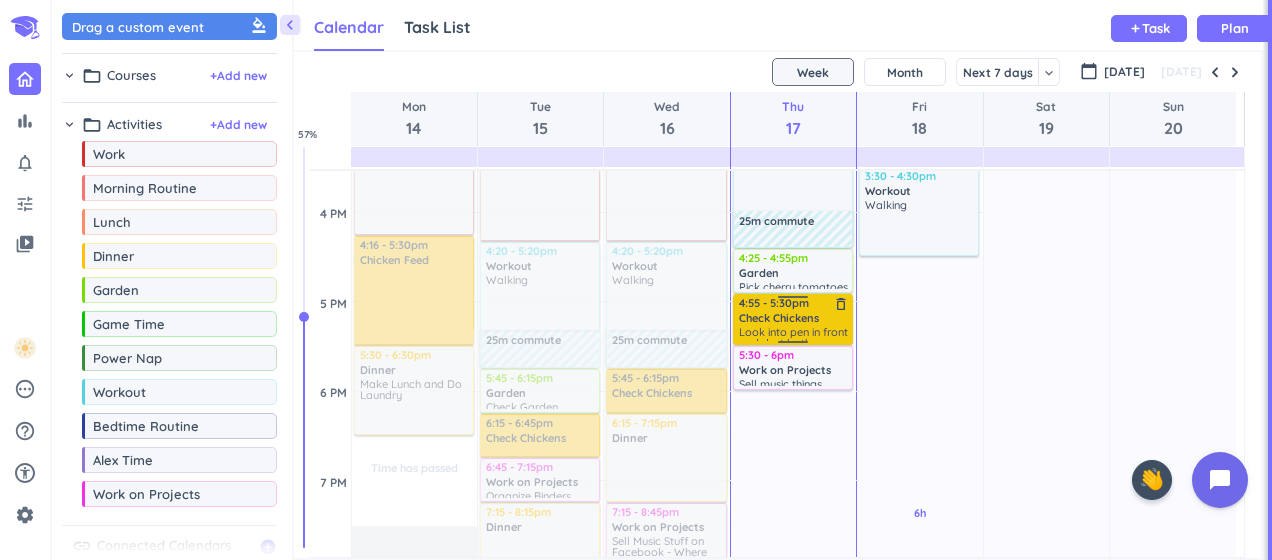scroll, scrollTop: 1134, scrollLeft: 0, axis: vertical 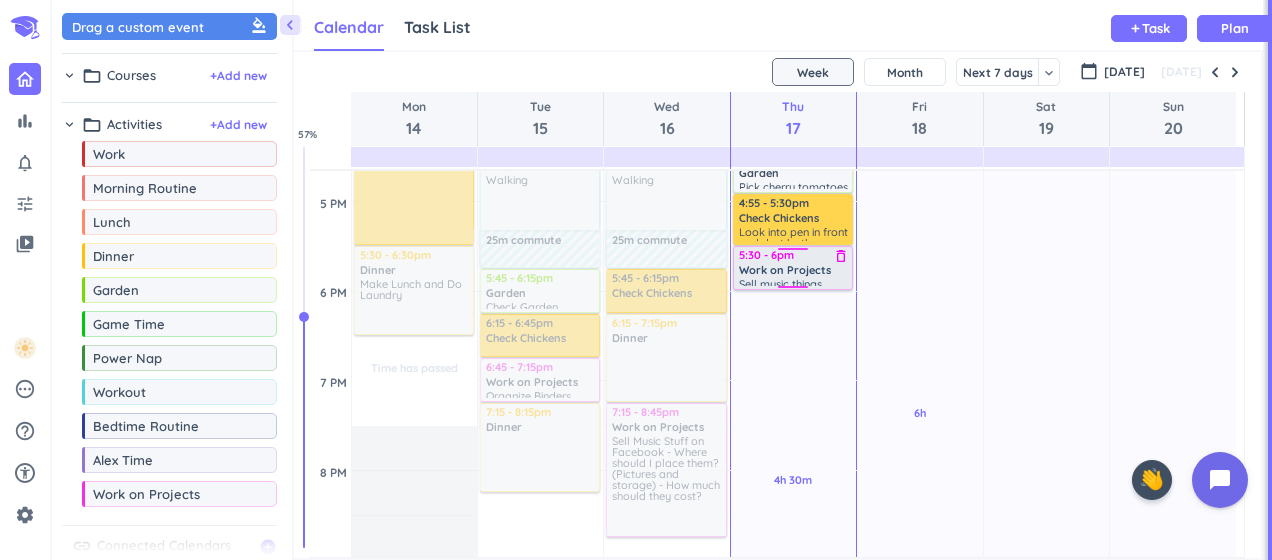 click on "Work on Projects" at bounding box center (785, 270) 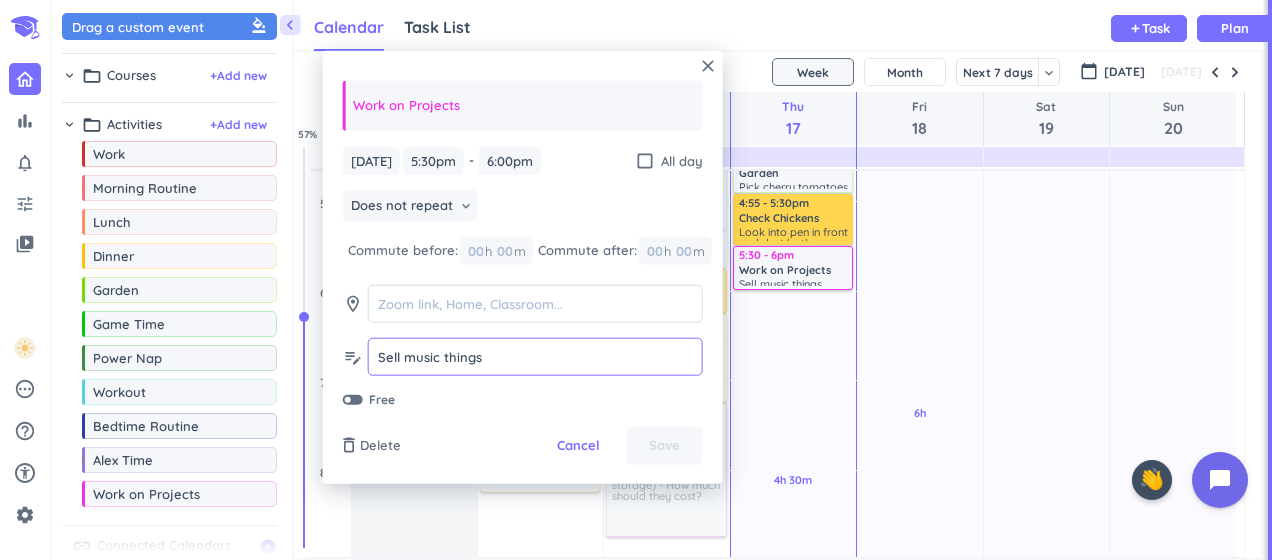 click on "Sell music things" at bounding box center [535, 357] 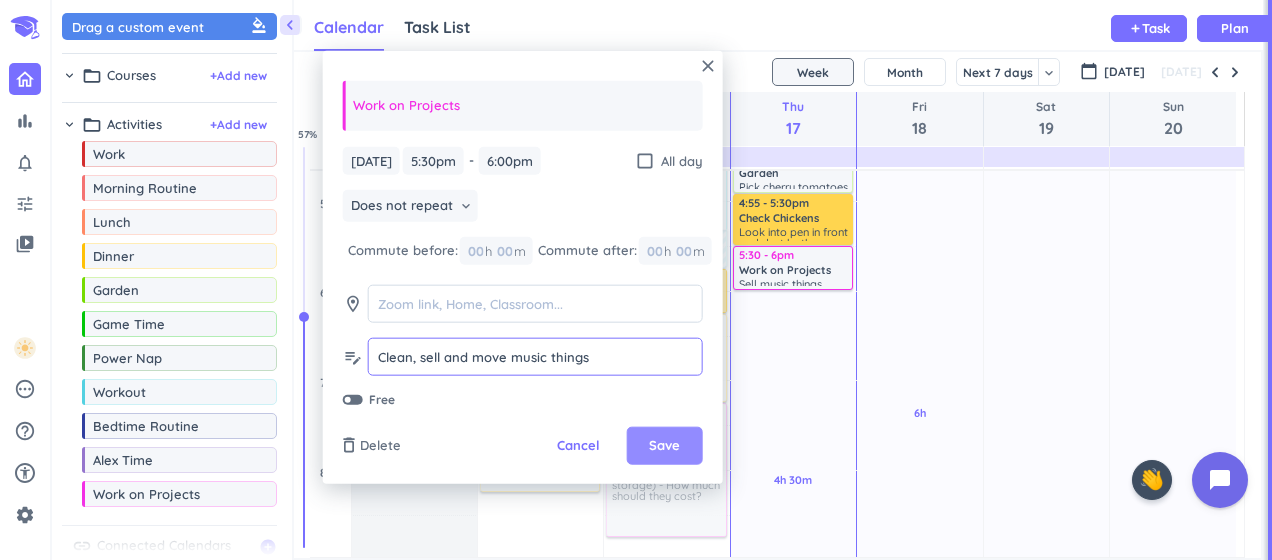 type on "Clean, sell and move music things" 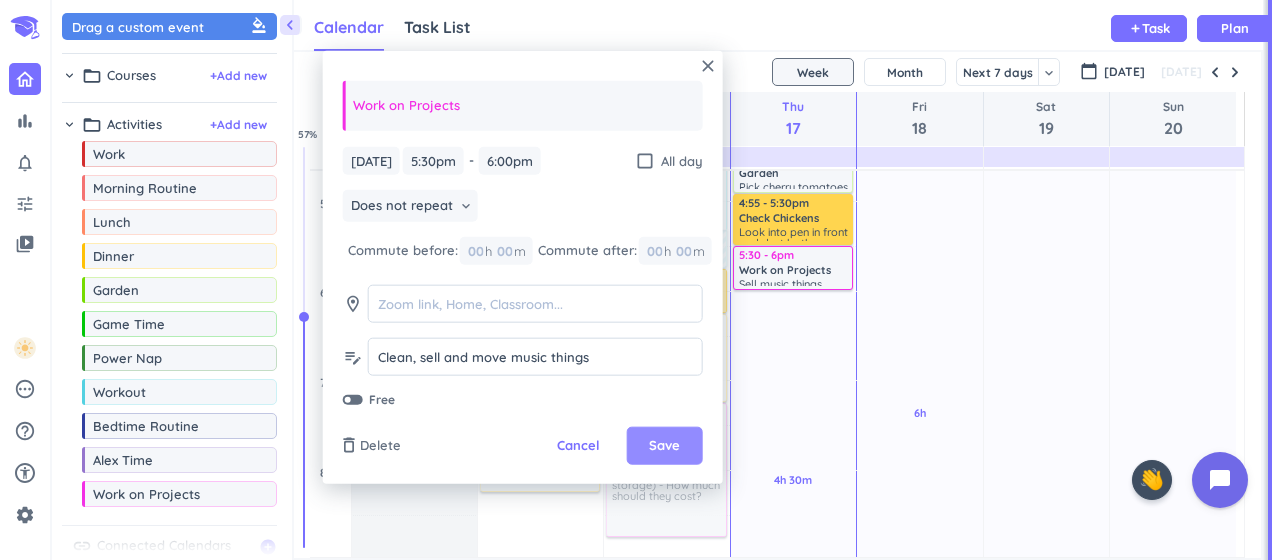 click on "Save" at bounding box center (664, 446) 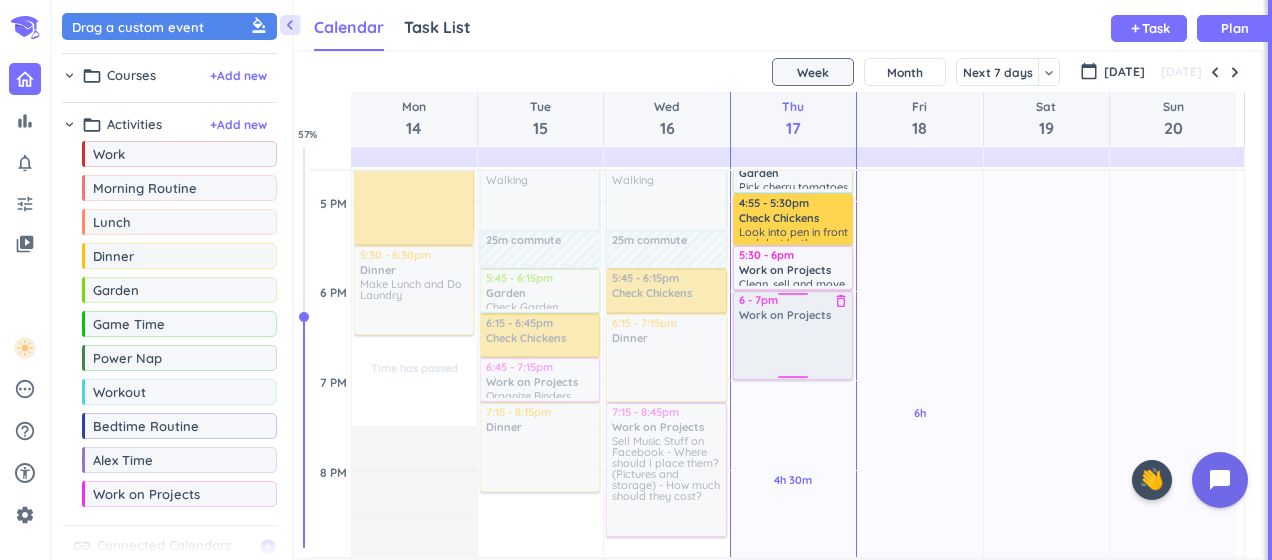 drag, startPoint x: 133, startPoint y: 500, endPoint x: 799, endPoint y: 291, distance: 698.0236 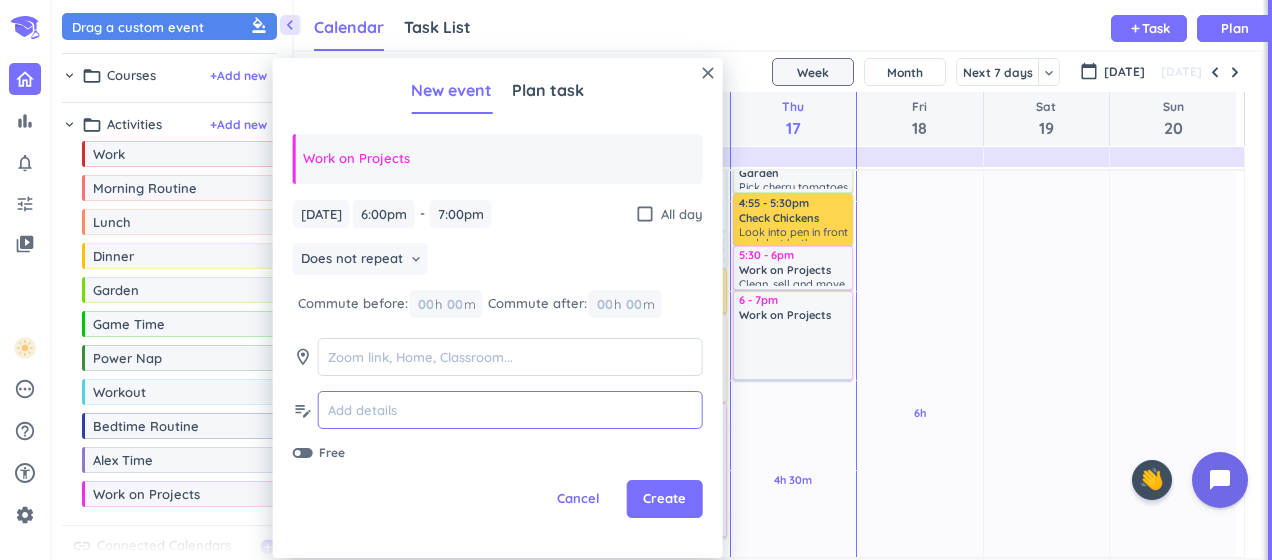 click at bounding box center [510, 410] 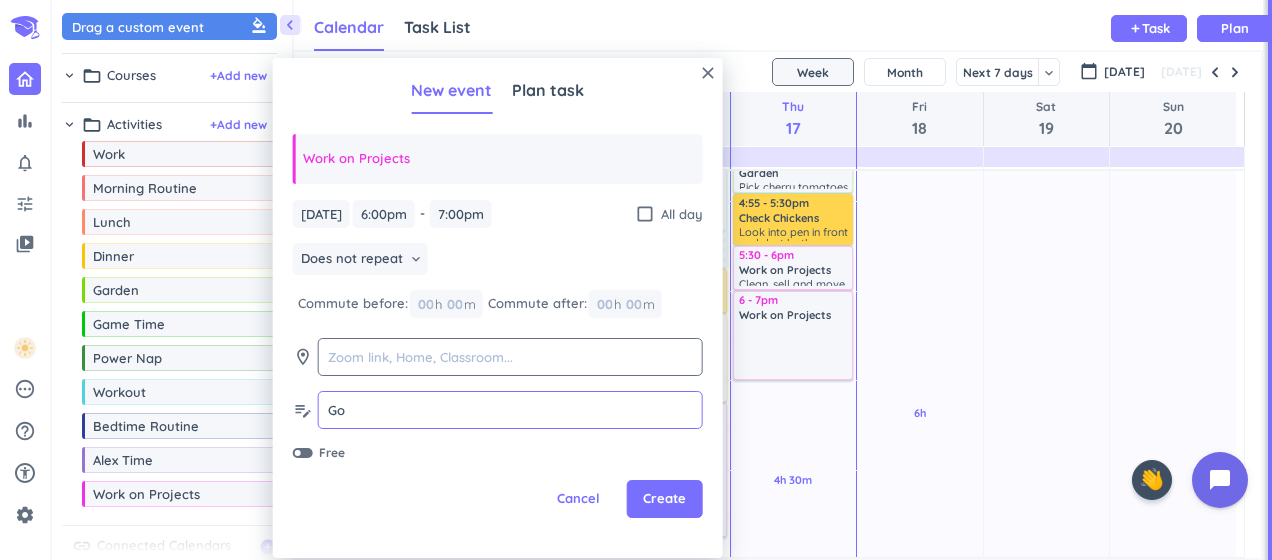 type on "G" 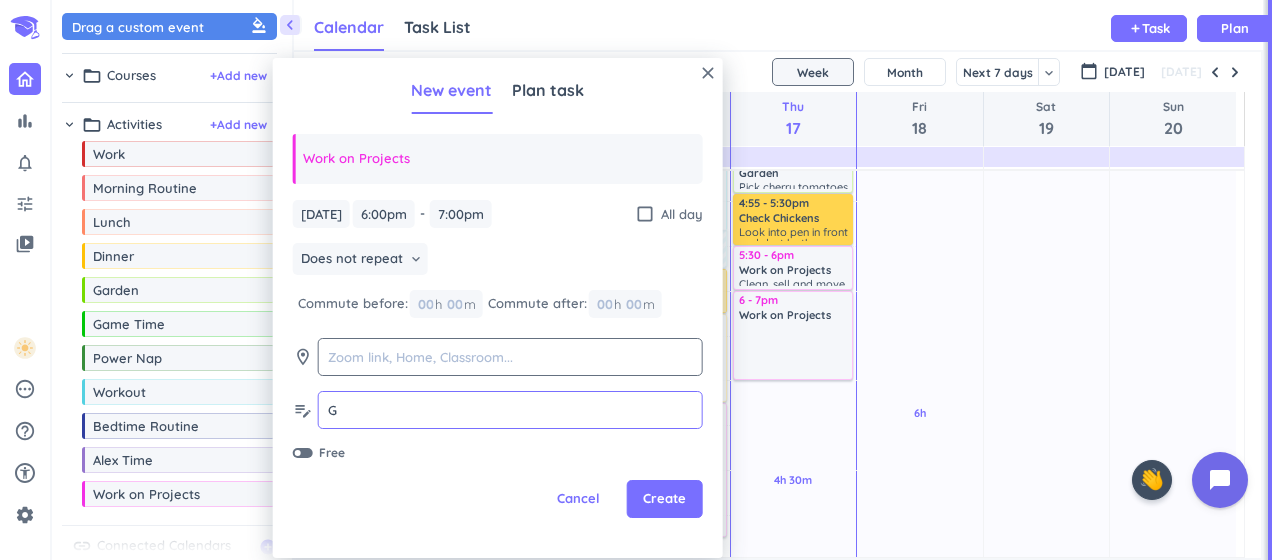 type 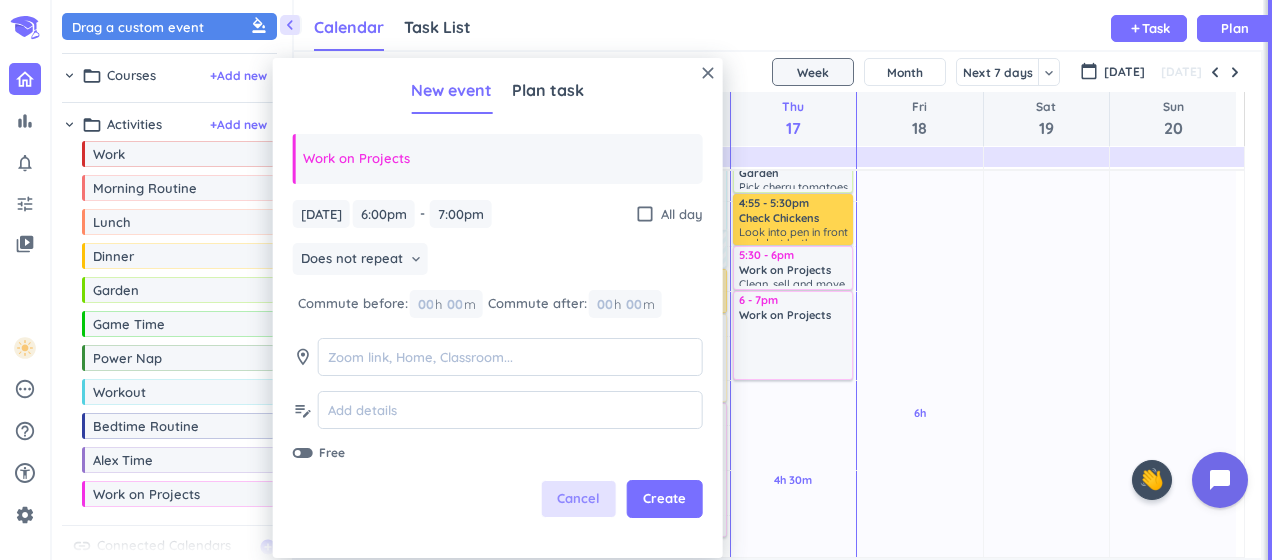 click on "Cancel" at bounding box center (578, 499) 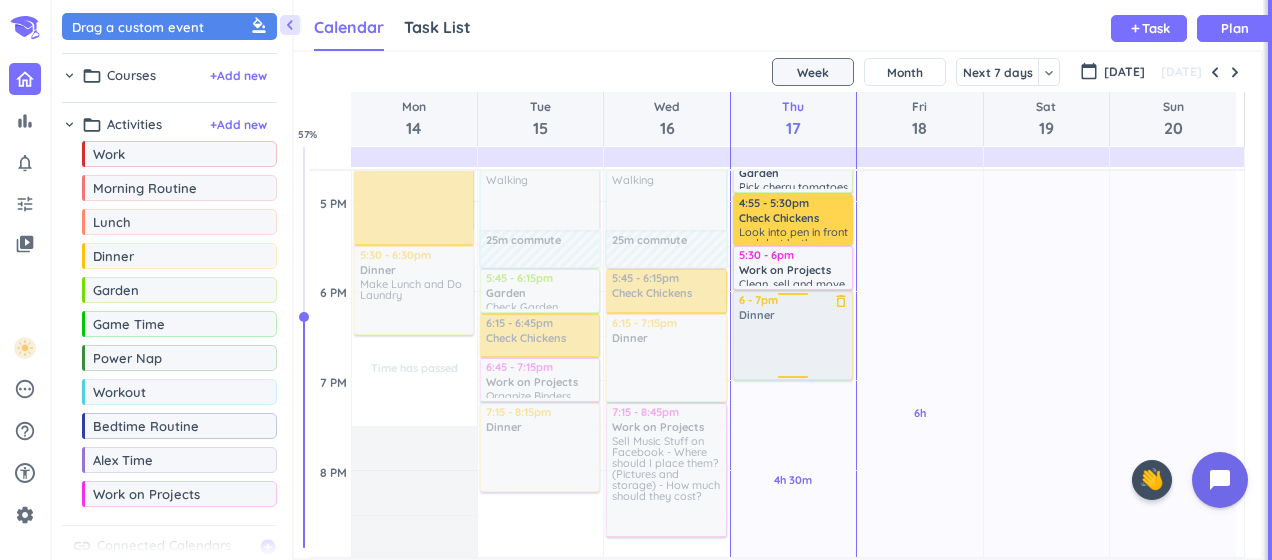 drag, startPoint x: 120, startPoint y: 262, endPoint x: 793, endPoint y: 293, distance: 673.71356 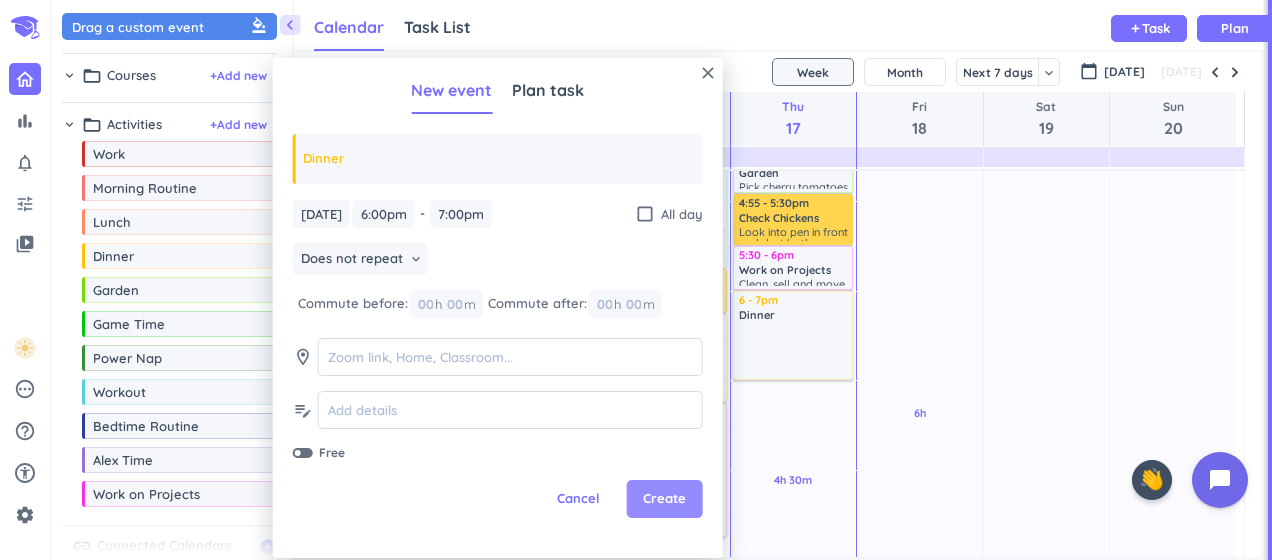 click on "Create" at bounding box center [665, 499] 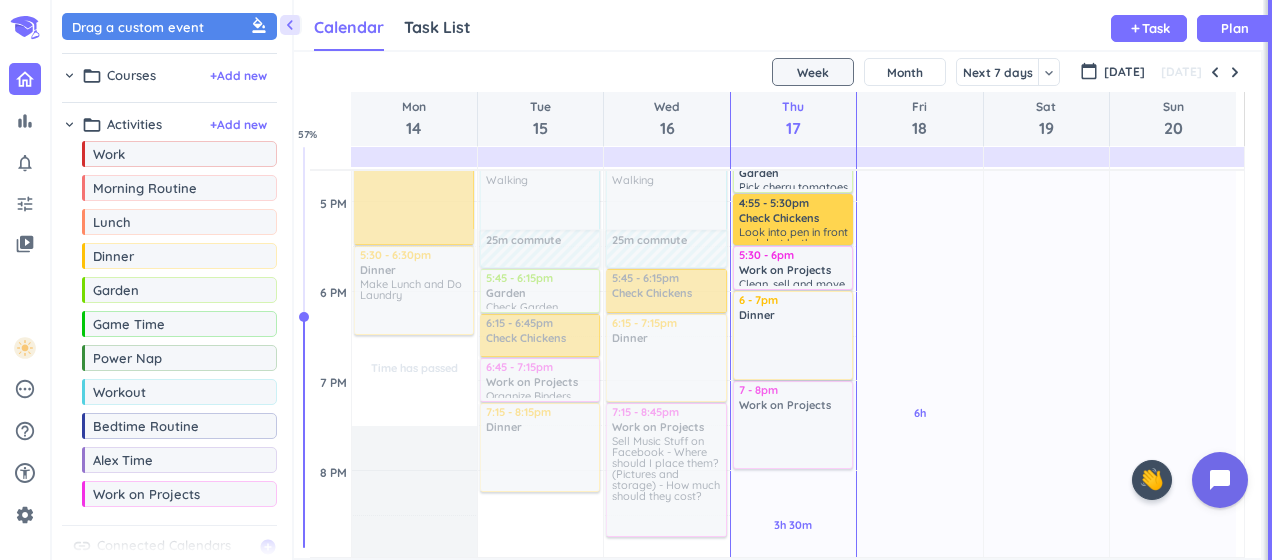 drag, startPoint x: 124, startPoint y: 494, endPoint x: 807, endPoint y: 386, distance: 691.4861 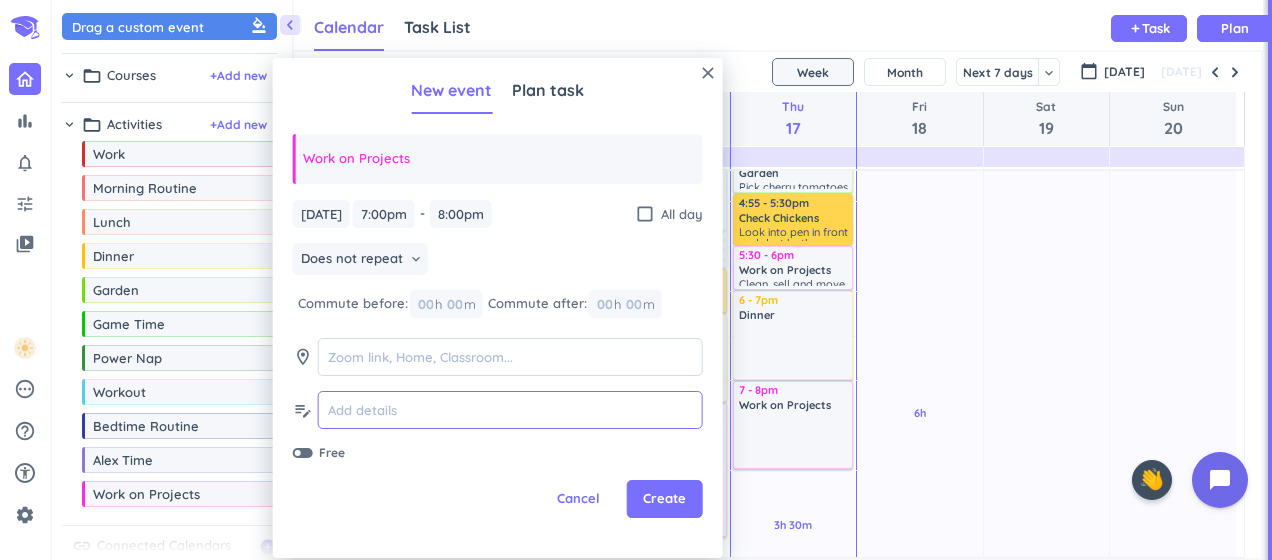 click at bounding box center [510, 410] 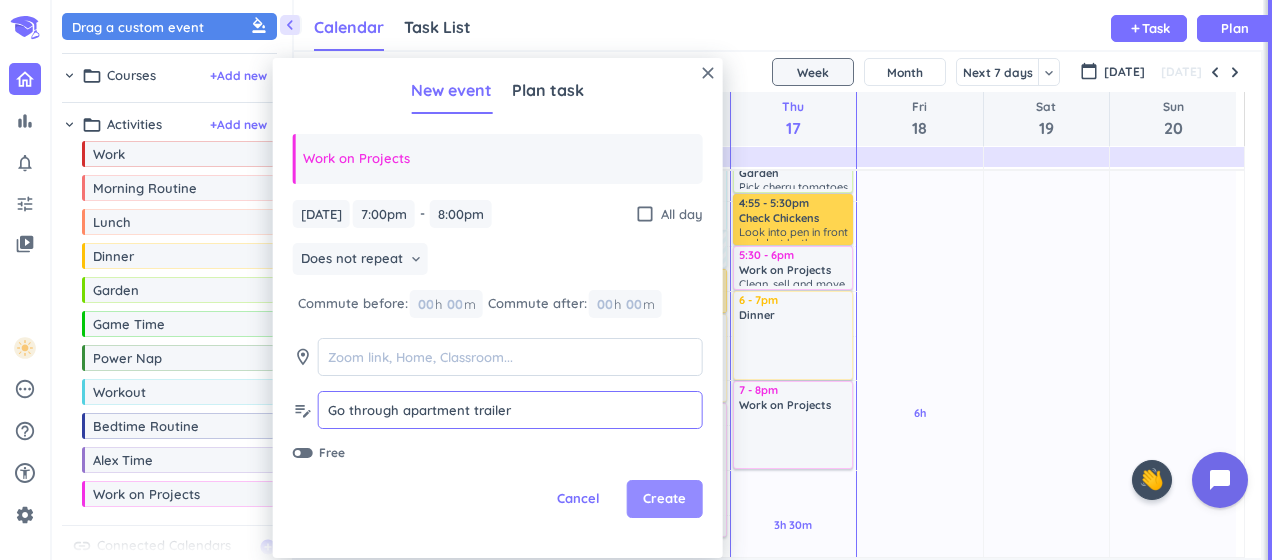 type on "Go through apartment trailer" 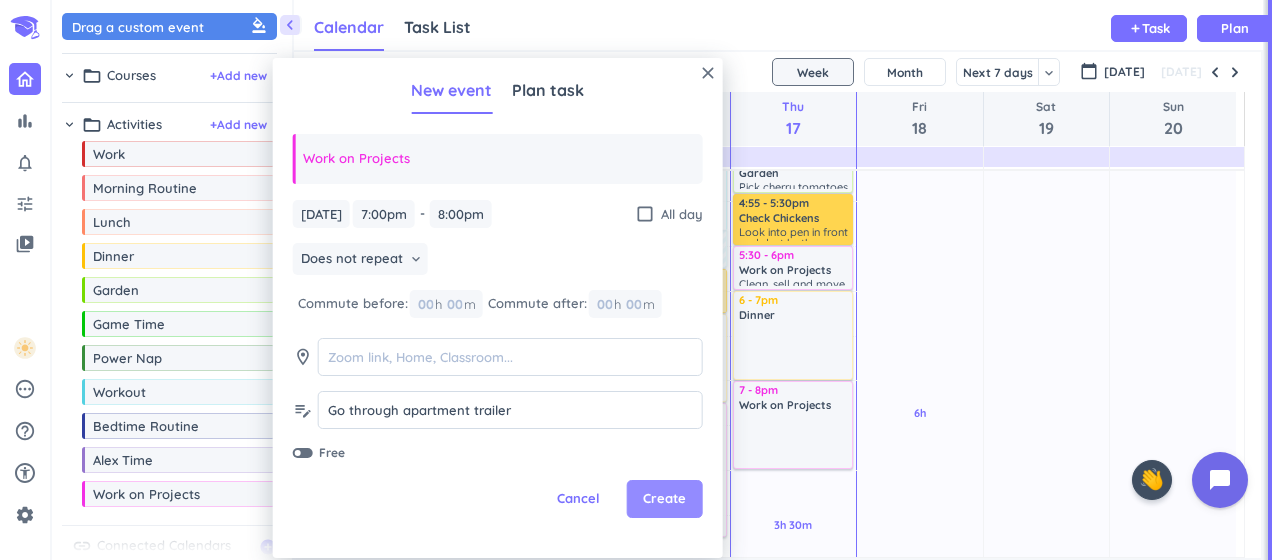 click on "Create" at bounding box center [664, 499] 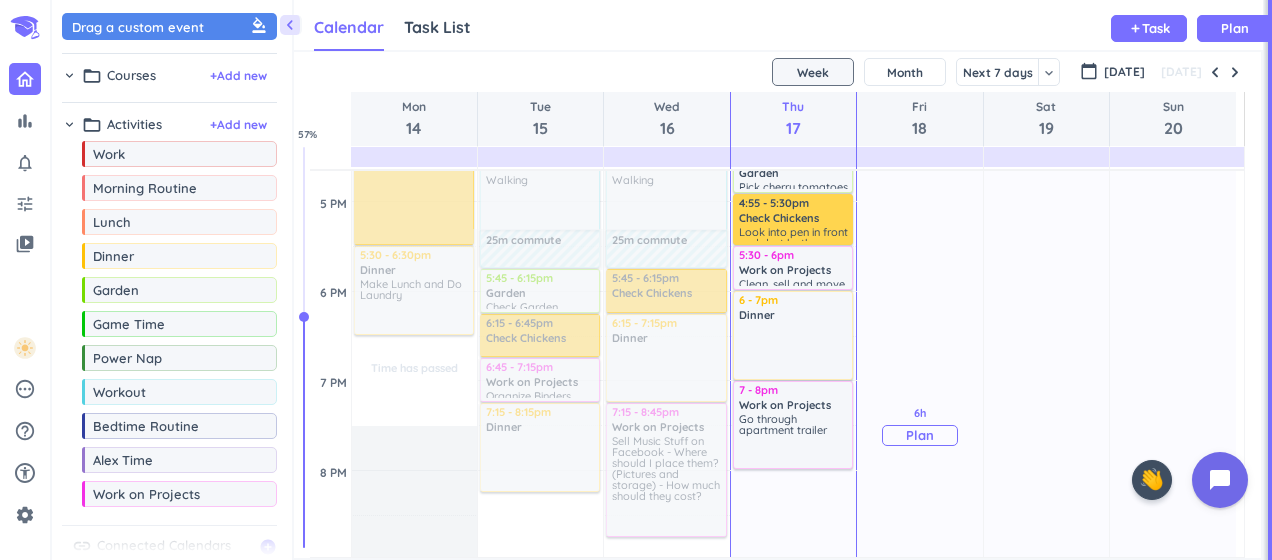 scroll, scrollTop: 1034, scrollLeft: 0, axis: vertical 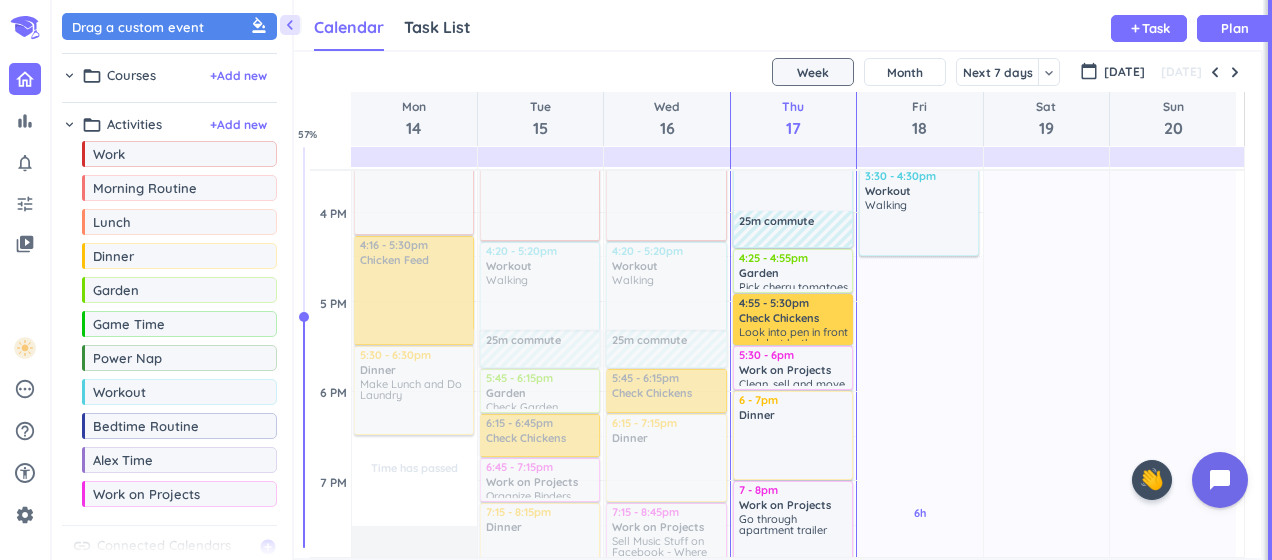 click on "Calendar Task List Calendar keyboard_arrow_down add Task Plan" at bounding box center [778, 25] 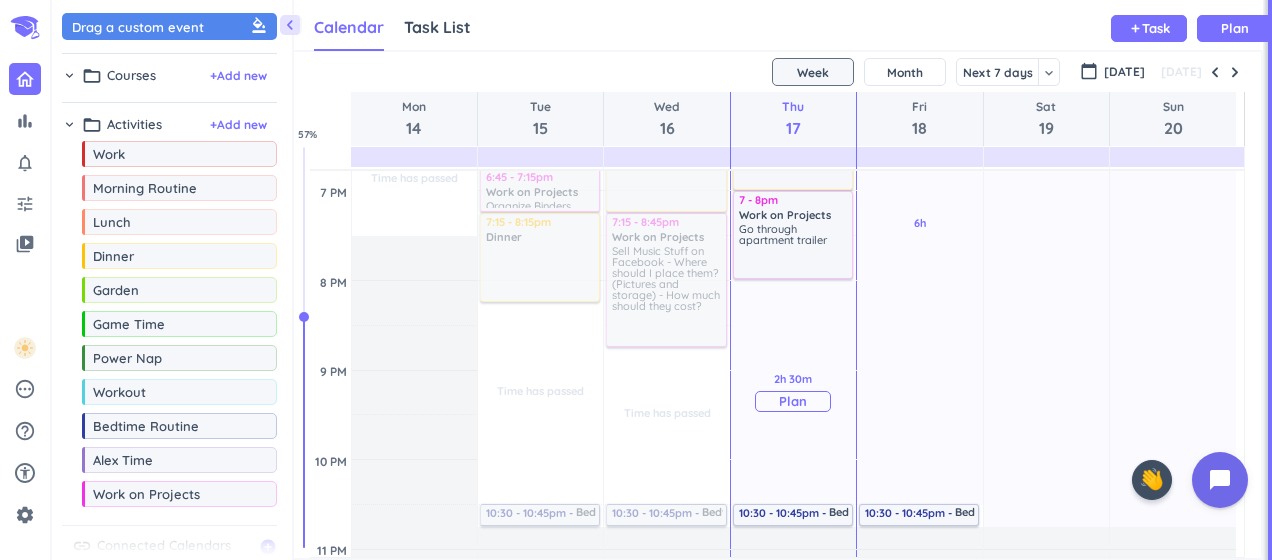 scroll, scrollTop: 1334, scrollLeft: 0, axis: vertical 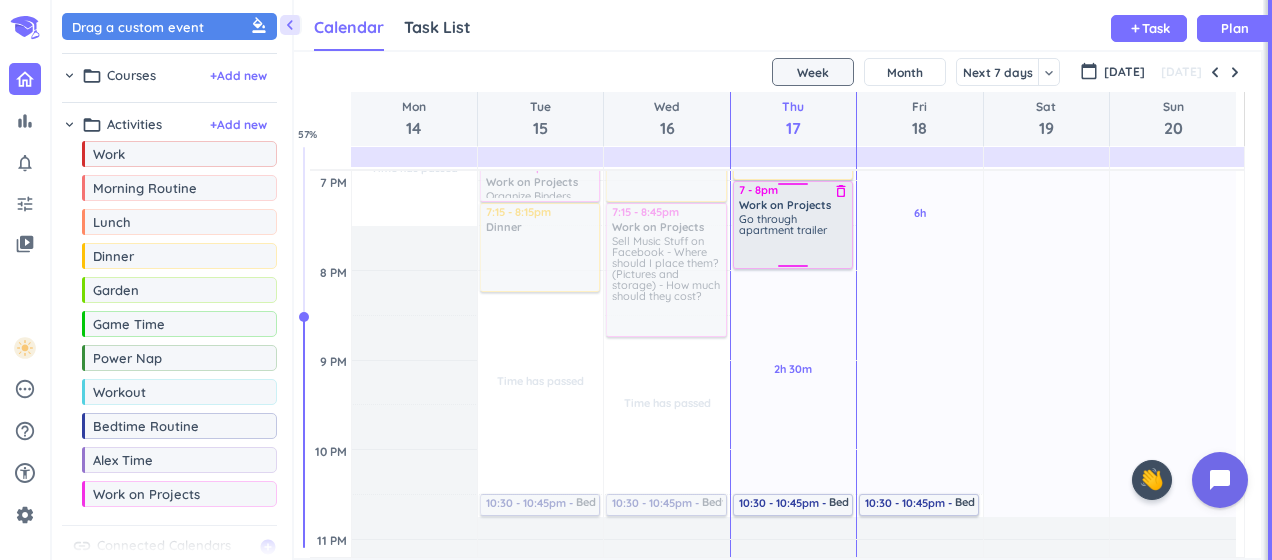 click on "Go through apartment trailer" at bounding box center (794, 239) 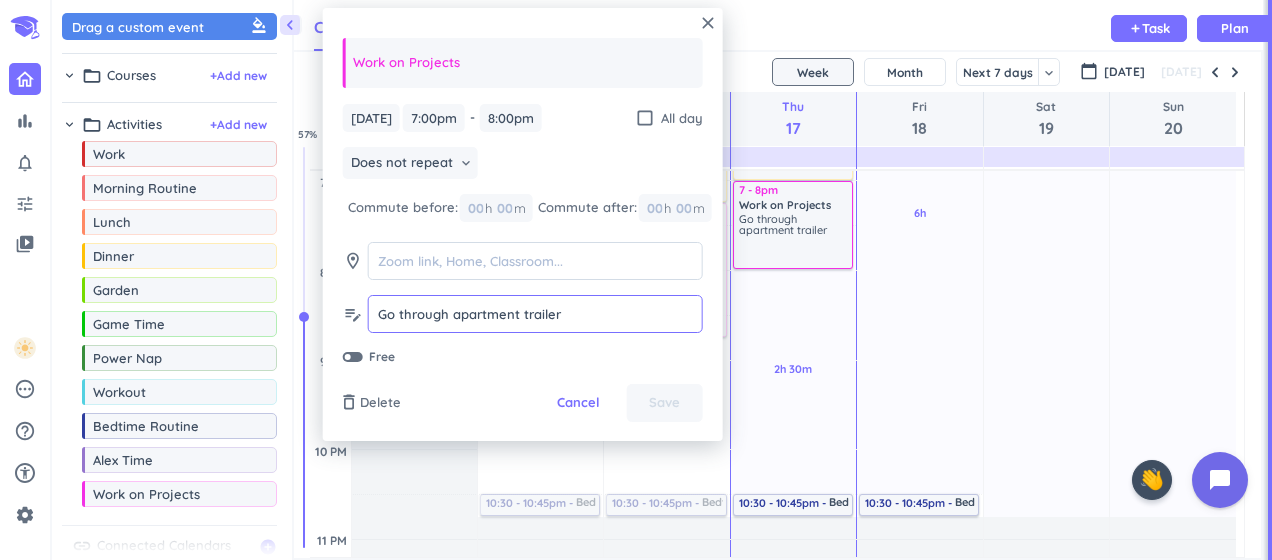 click on "Go through apartment trailer" at bounding box center [535, 314] 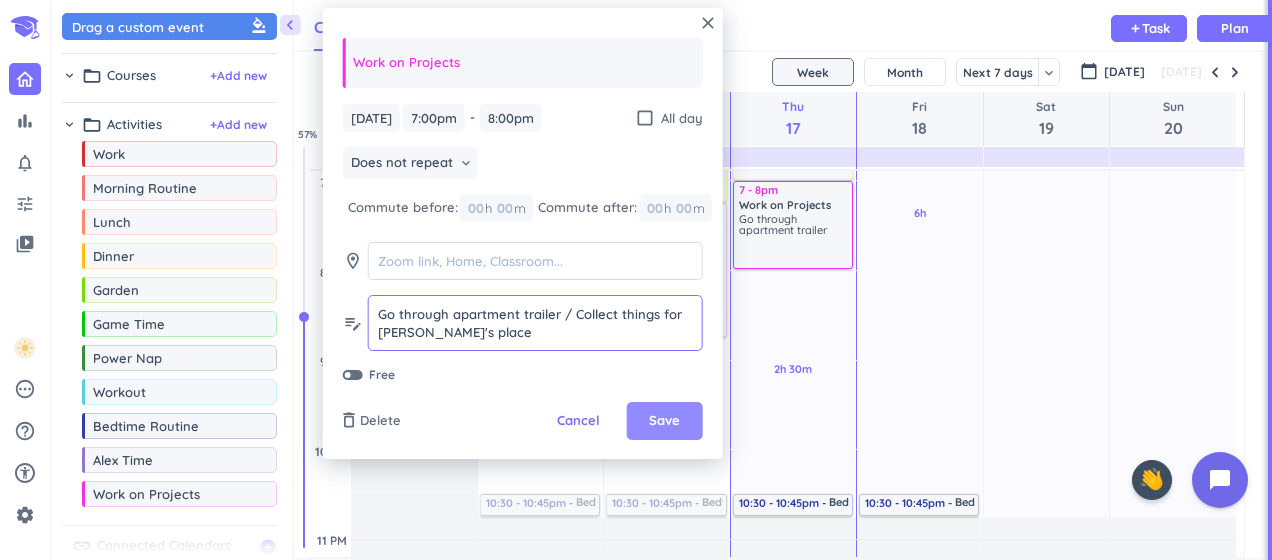 type on "Go through apartment trailer / Collect things for [PERSON_NAME]'s place" 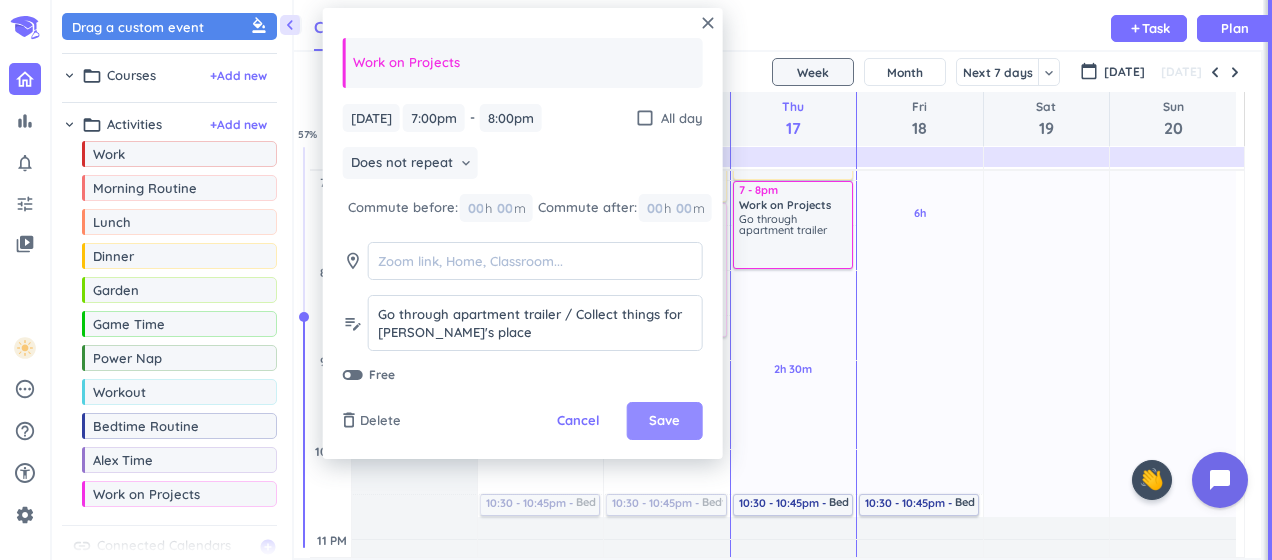 click on "Save" at bounding box center (664, 421) 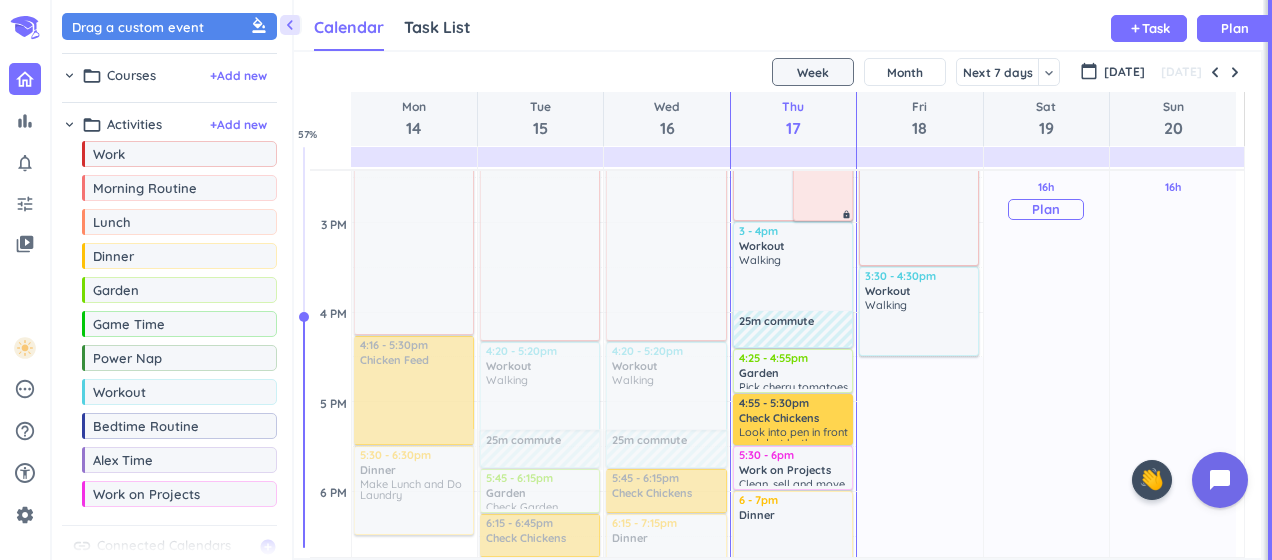 scroll, scrollTop: 1034, scrollLeft: 0, axis: vertical 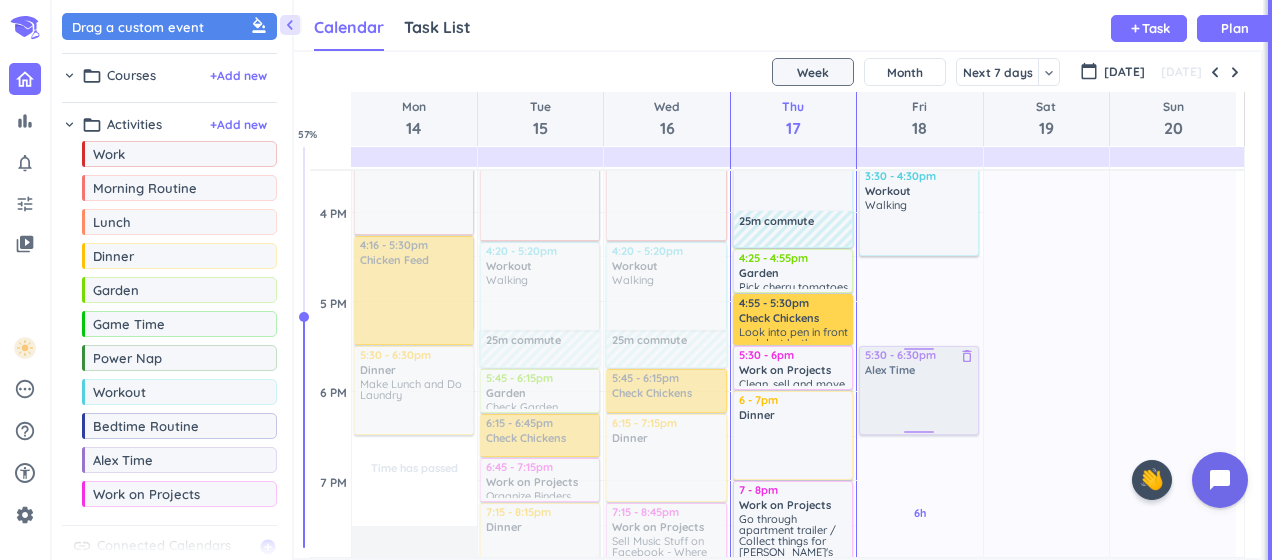 drag, startPoint x: 133, startPoint y: 462, endPoint x: 923, endPoint y: 350, distance: 797.8997 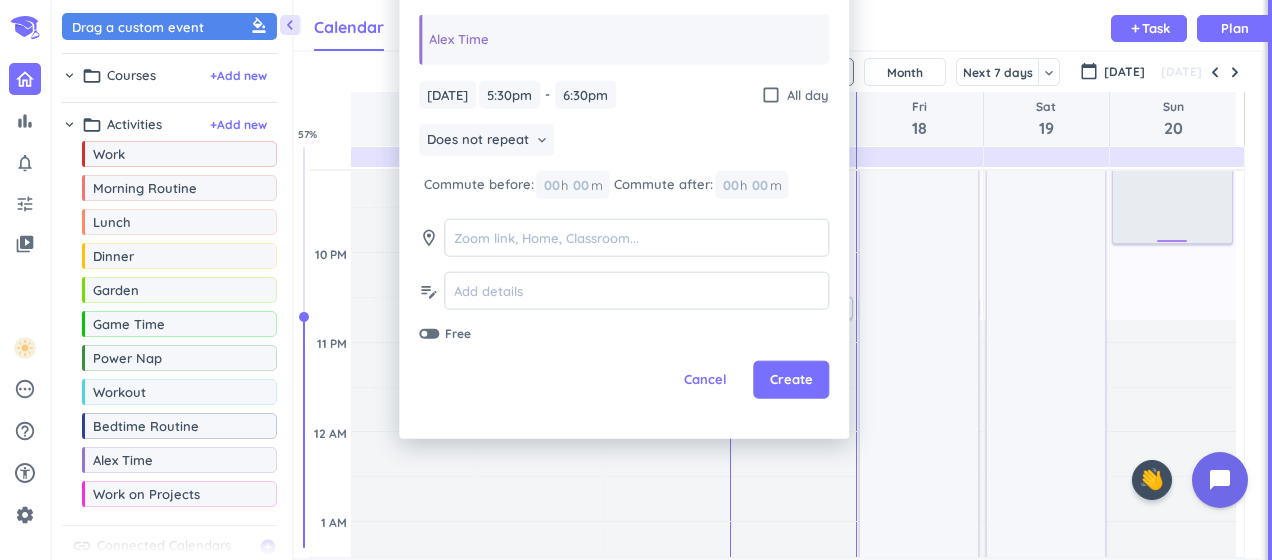 scroll, scrollTop: 1527, scrollLeft: 0, axis: vertical 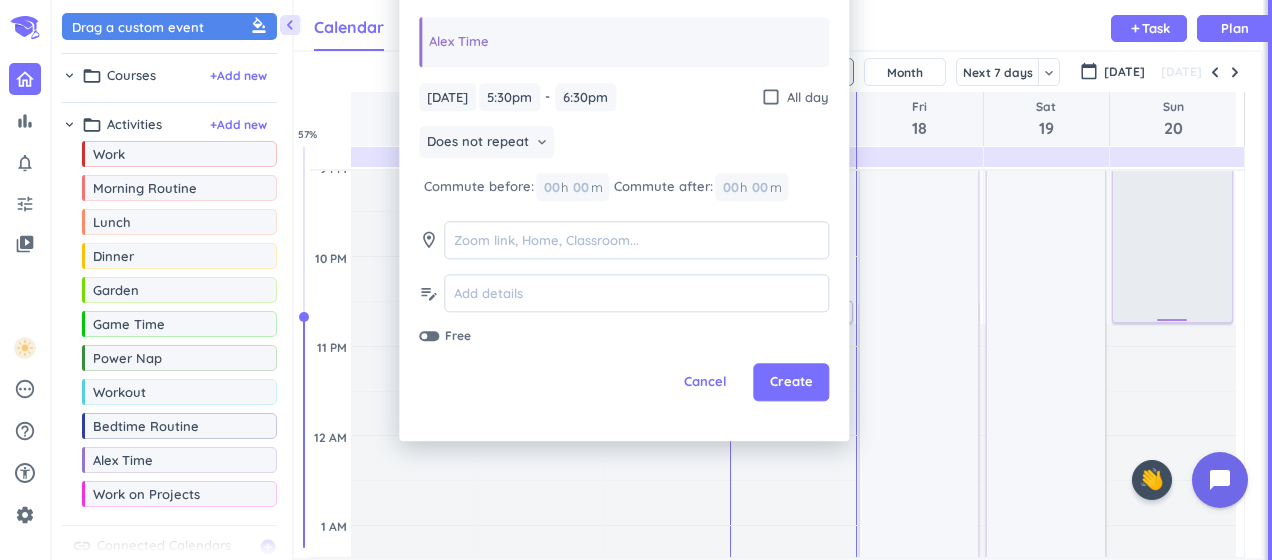 drag, startPoint x: 923, startPoint y: 432, endPoint x: 1158, endPoint y: 318, distance: 261.1915 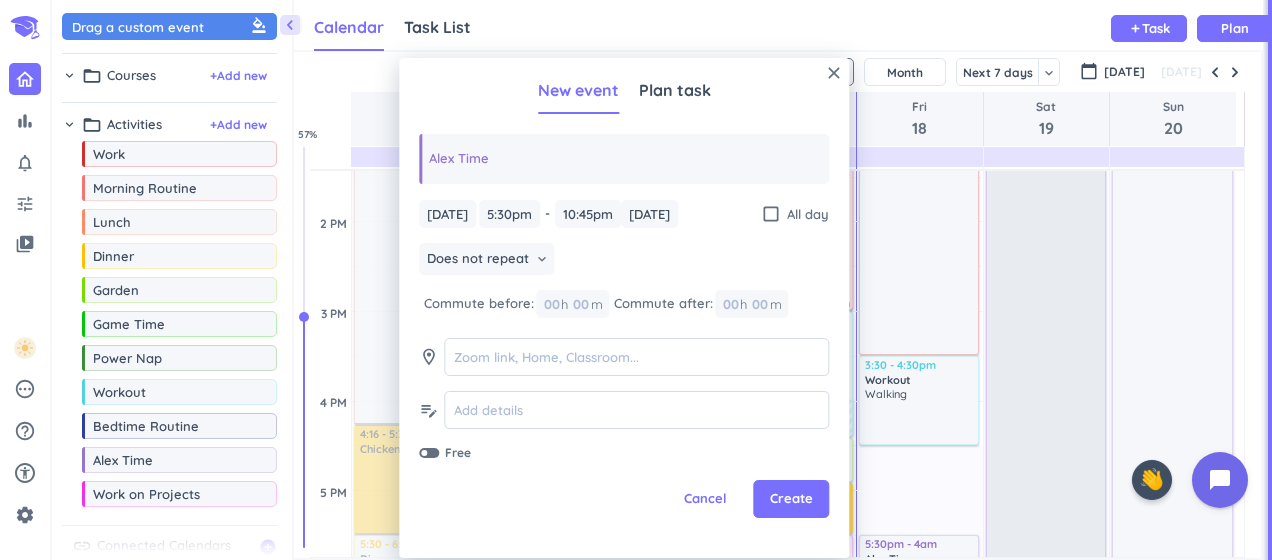 scroll, scrollTop: 900, scrollLeft: 0, axis: vertical 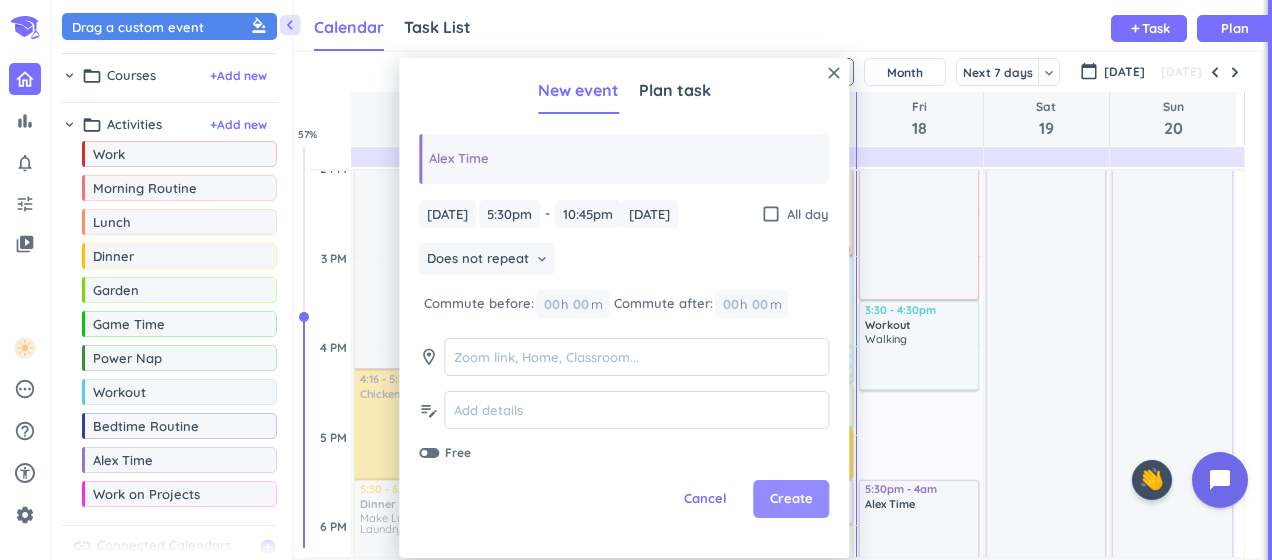 click on "Create" at bounding box center [791, 499] 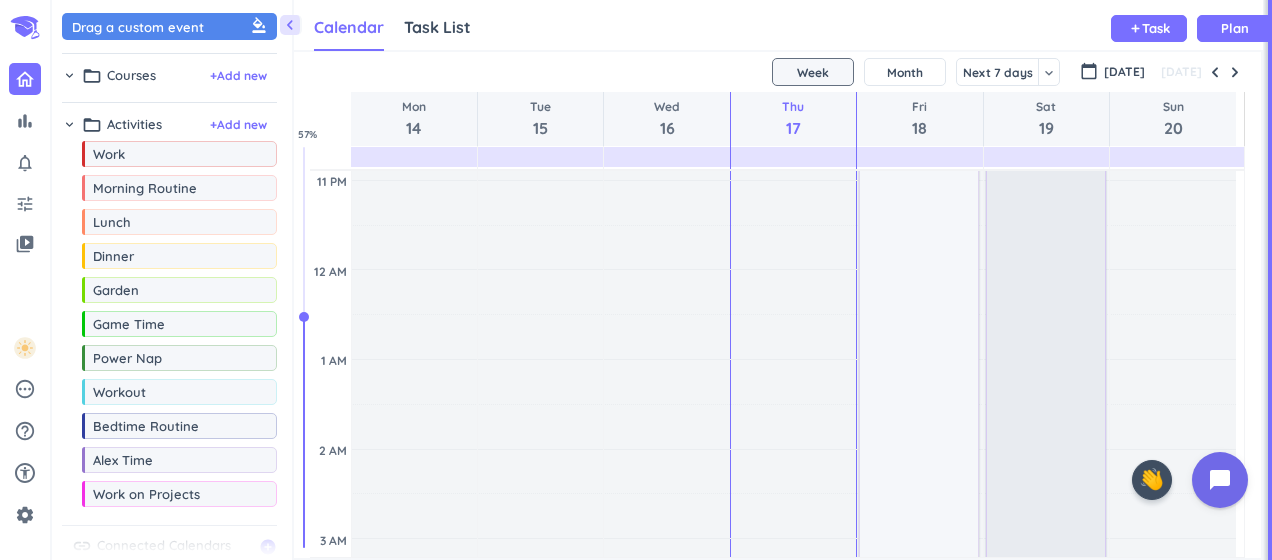 scroll, scrollTop: 1763, scrollLeft: 0, axis: vertical 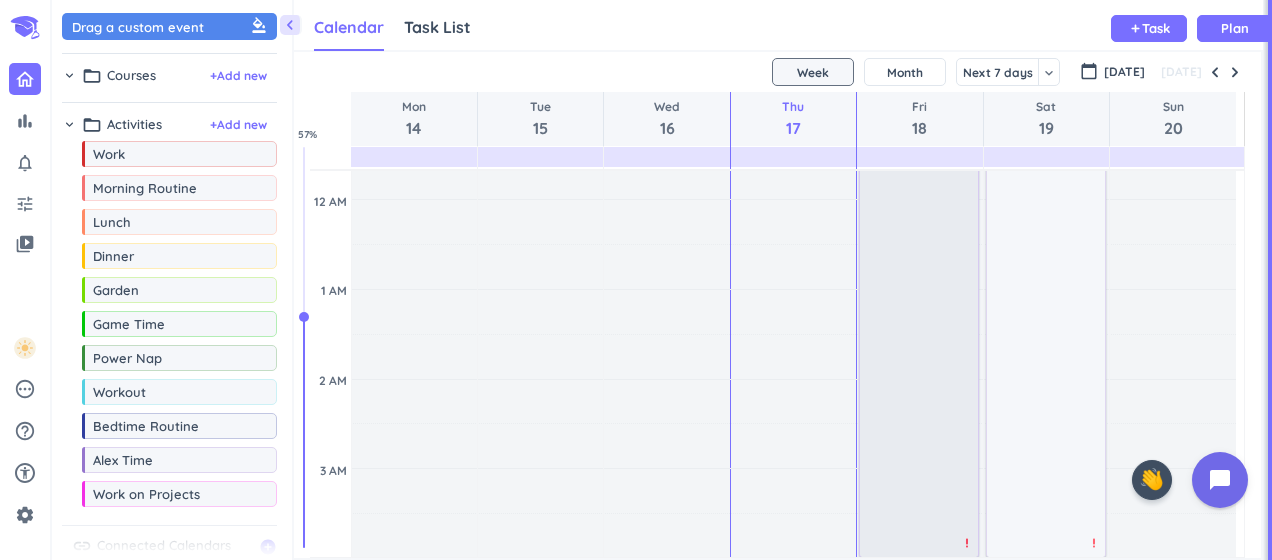 click at bounding box center (920, 102) 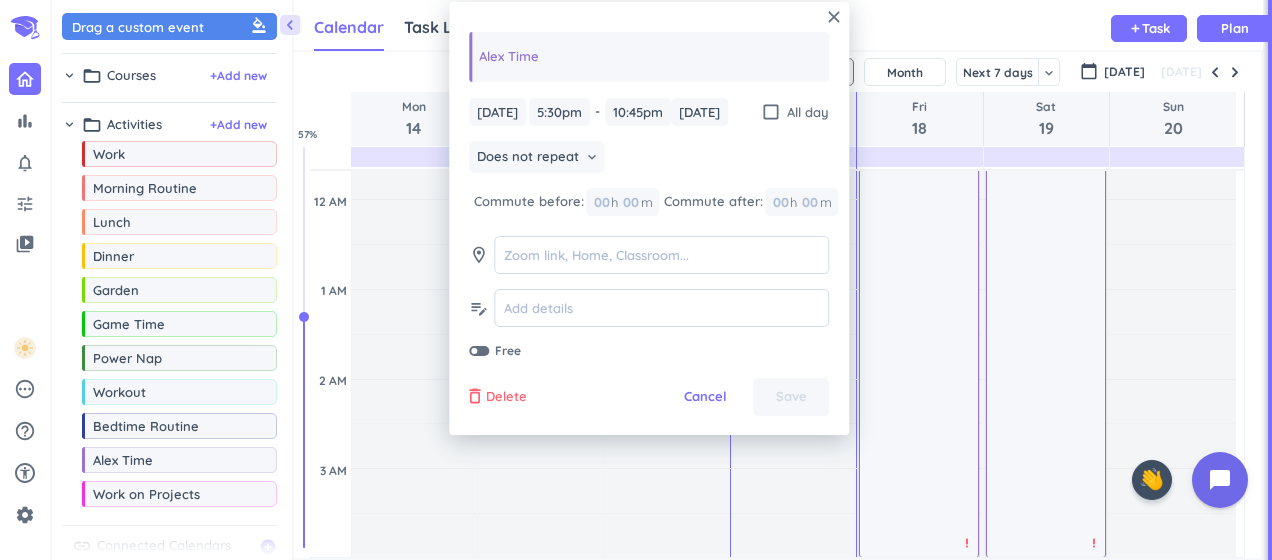 click on "Delete" at bounding box center [506, 397] 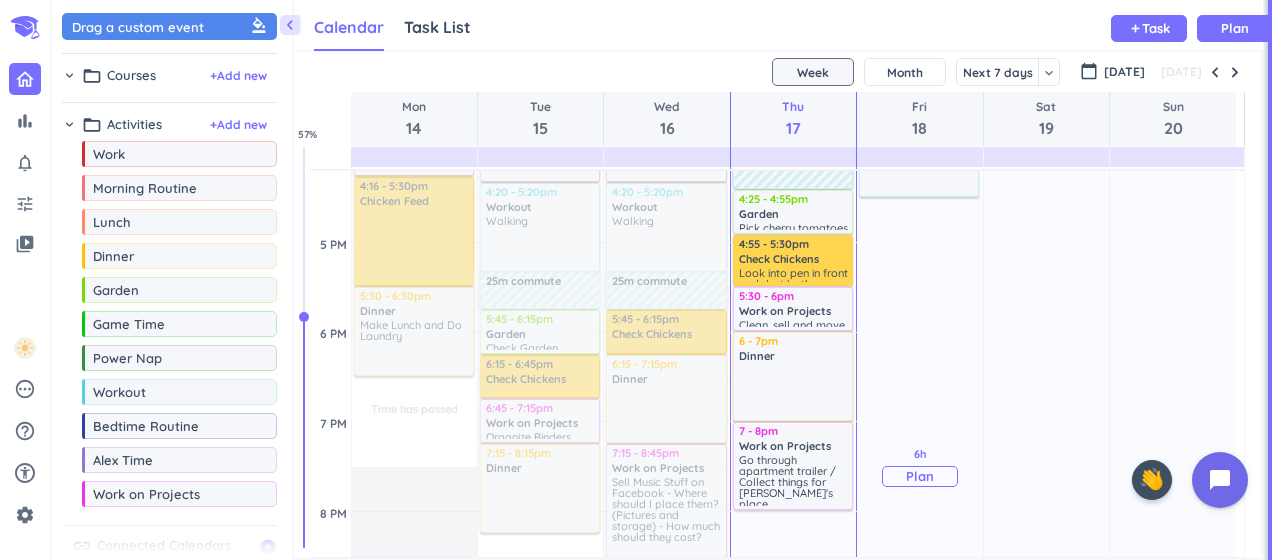 scroll, scrollTop: 1063, scrollLeft: 0, axis: vertical 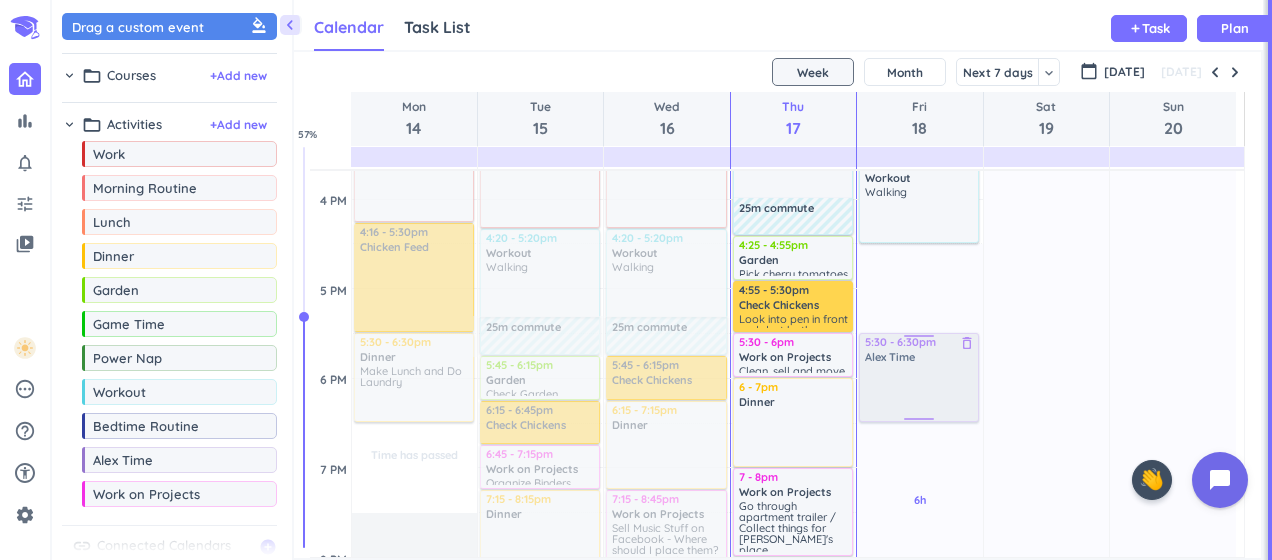 drag, startPoint x: 144, startPoint y: 464, endPoint x: 900, endPoint y: 340, distance: 766.1018 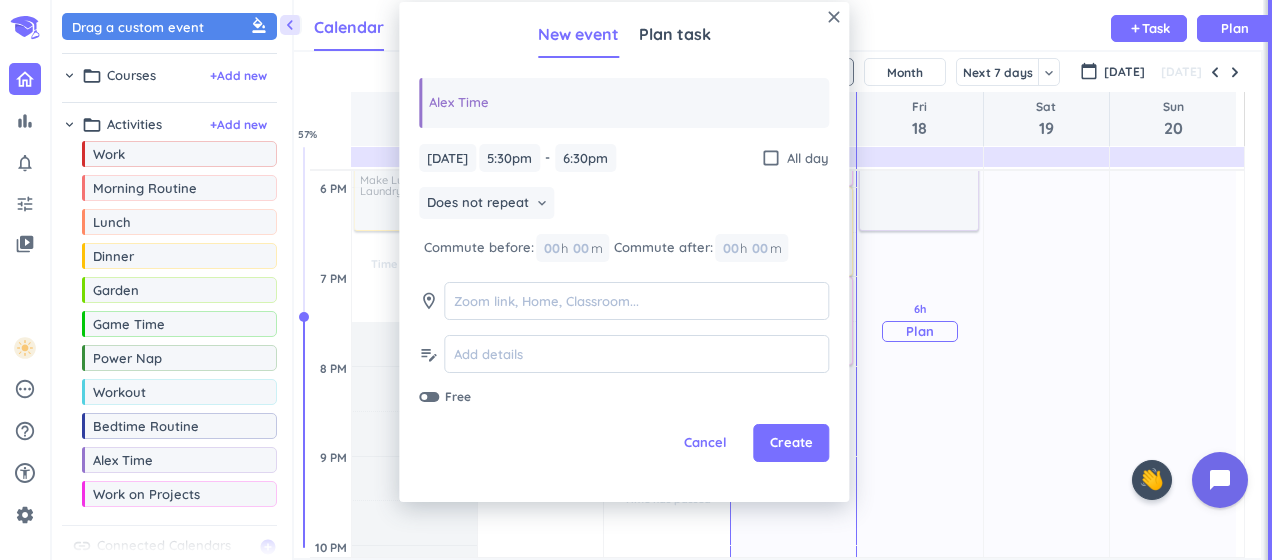 scroll, scrollTop: 1247, scrollLeft: 0, axis: vertical 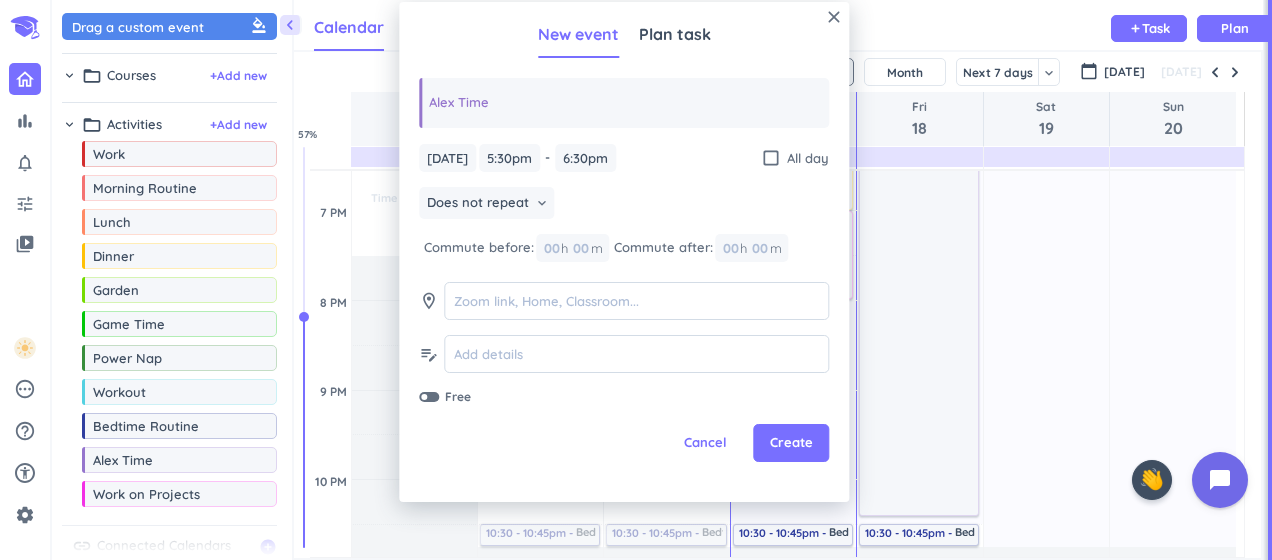 drag, startPoint x: 916, startPoint y: 219, endPoint x: 933, endPoint y: 517, distance: 298.4845 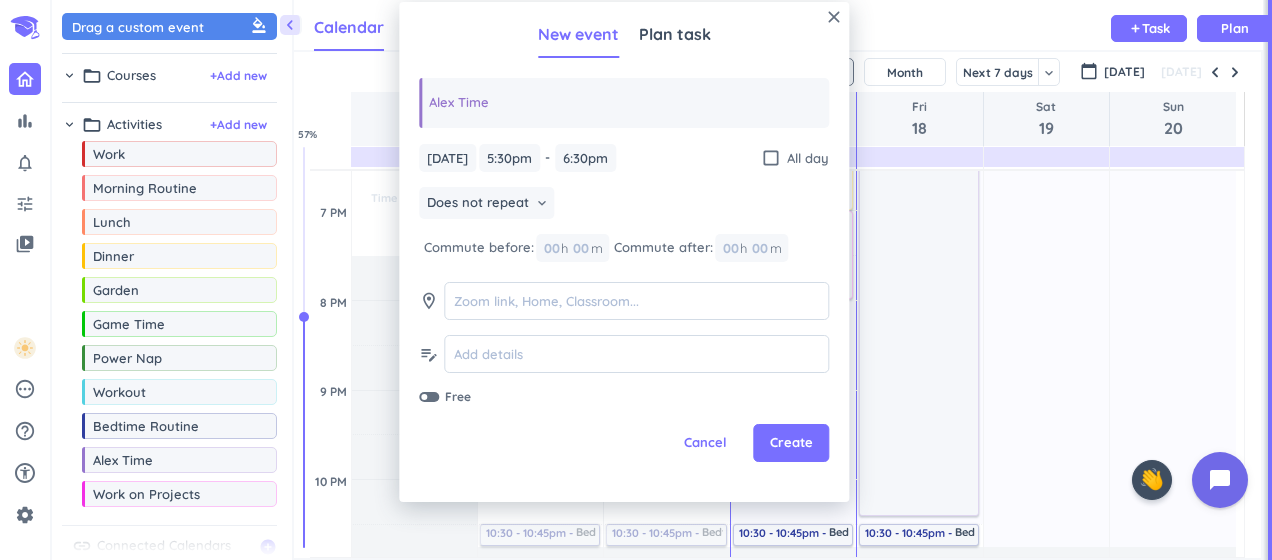 click on "6:45 - 7am Morning Routine delete_outline 8am - 3:30pm Work delete_outline 3:30 - 4:30pm Workout delete_outline Walking 5:30 - 6:30pm [PERSON_NAME] Time delete_outline 10:30 - 10:45pm Bedtime Routine delete_outline" at bounding box center [919, -1133] 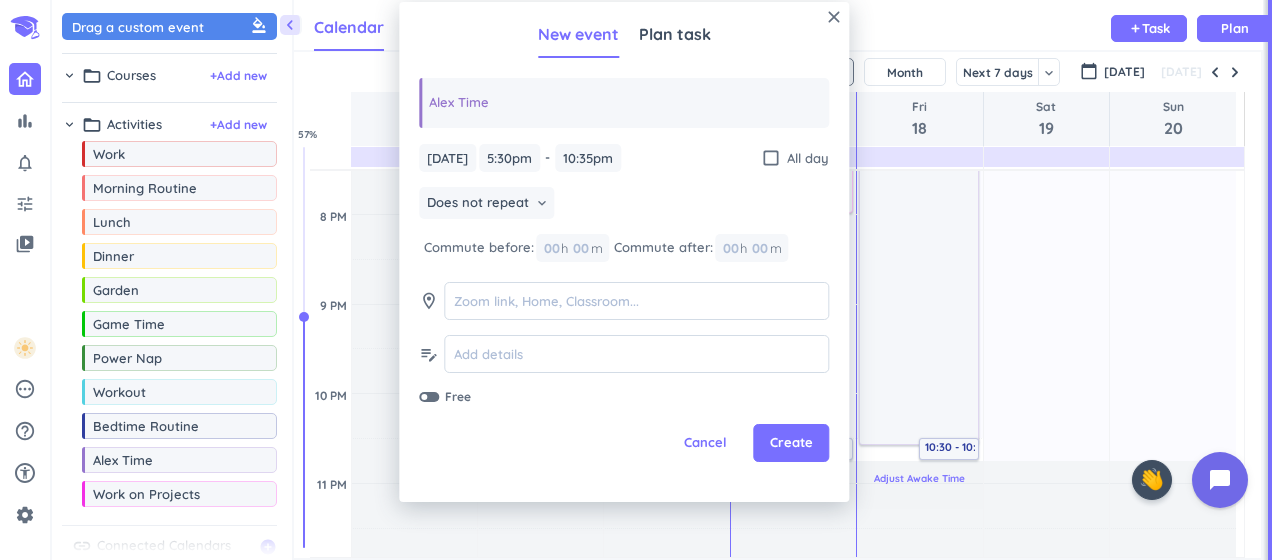 scroll, scrollTop: 1420, scrollLeft: 0, axis: vertical 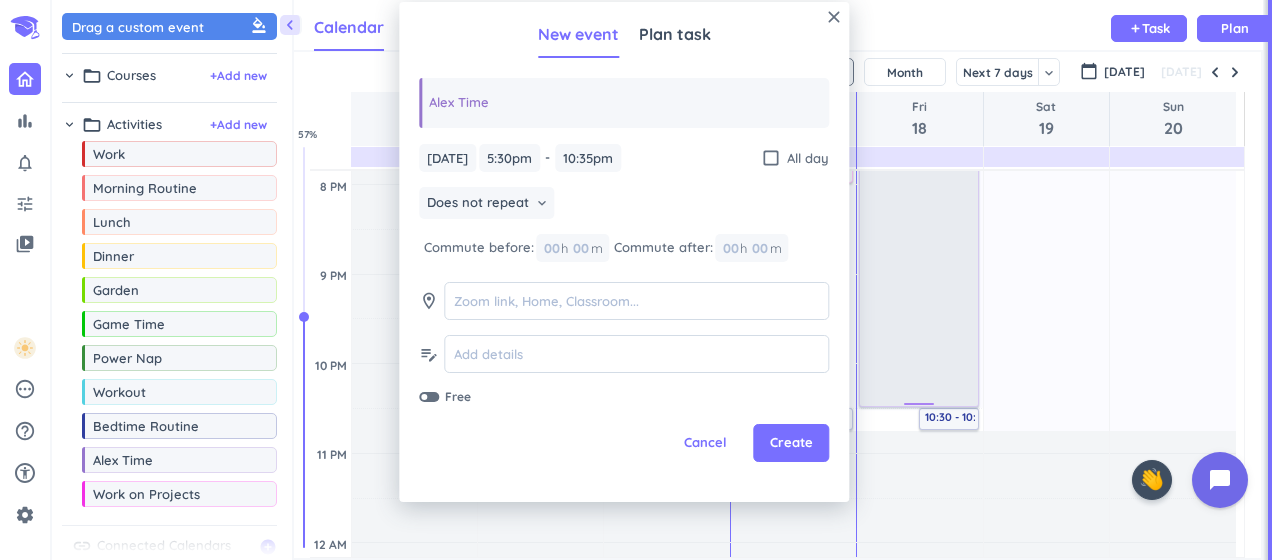 click on "1h  Past due Plan 6h  Past due Plan Adjust Awake Time Adjust Awake Time 5:30 - 10:35pm [PERSON_NAME] Time delete_outline 10:30 - 10:45pm Bedtime Routine delete_outline 6:45 - 7am Morning Routine delete_outline 8am - 3:30pm Work delete_outline 3:30 - 4:30pm Workout delete_outline Walking 5:30 - 10:30pm [PERSON_NAME] Time delete_outline" at bounding box center (919, -174) 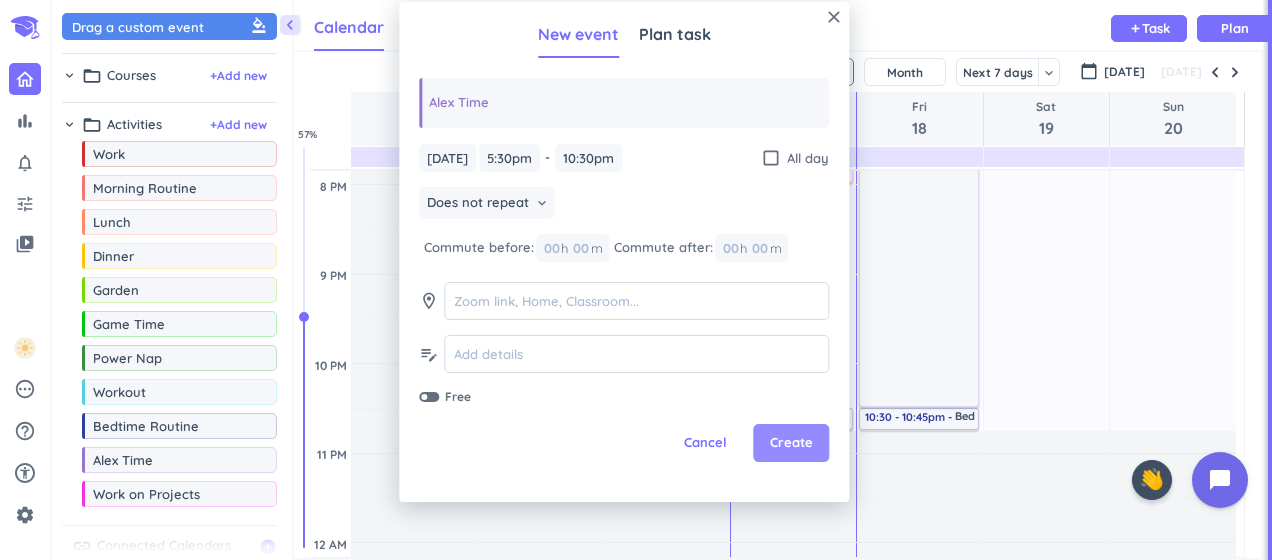click on "Create" at bounding box center [791, 443] 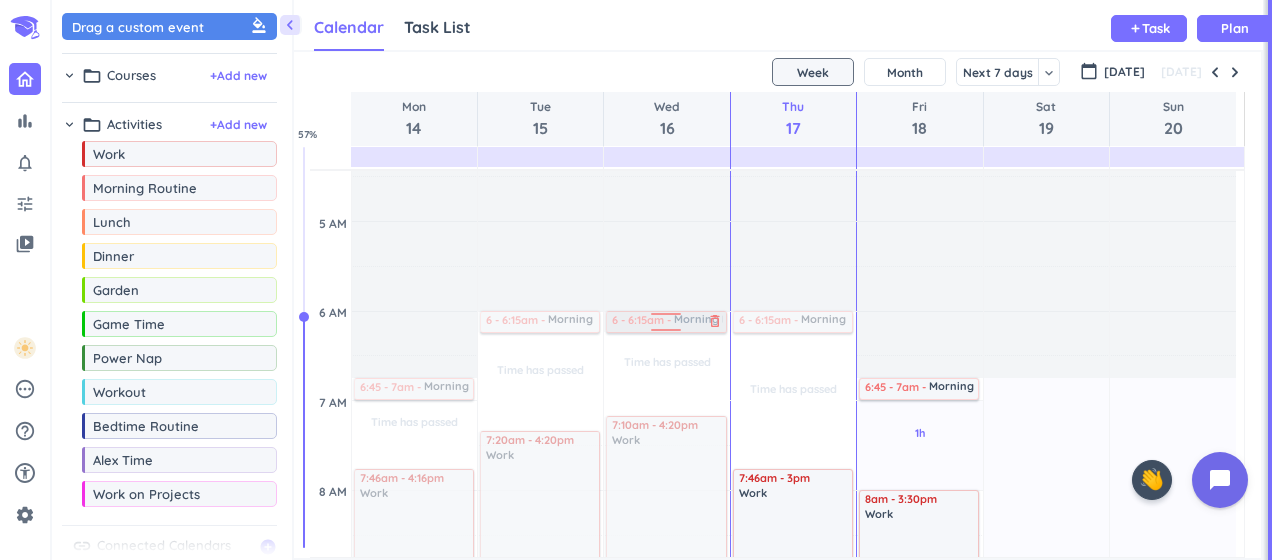 scroll, scrollTop: 20, scrollLeft: 0, axis: vertical 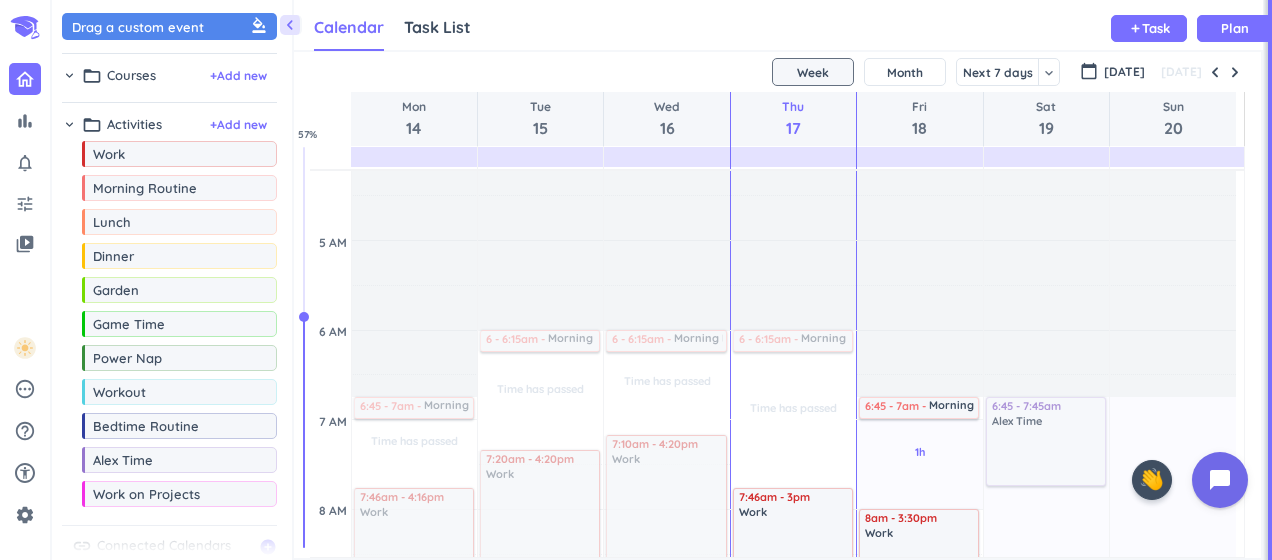 drag, startPoint x: 143, startPoint y: 463, endPoint x: 1018, endPoint y: 403, distance: 877.05475 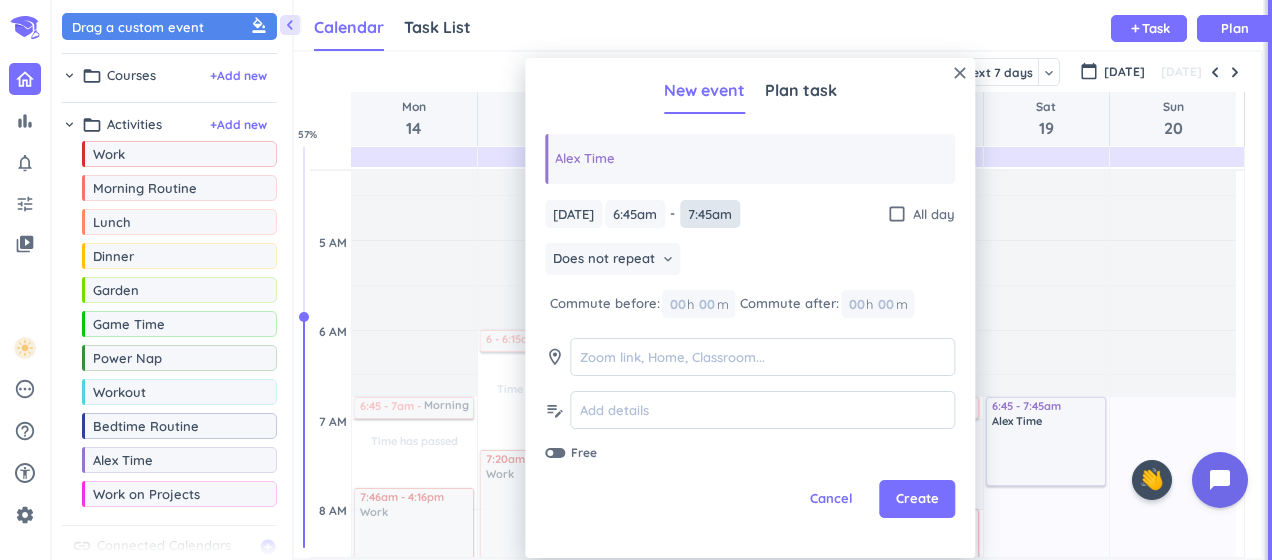click on "7:45am" at bounding box center [710, 214] 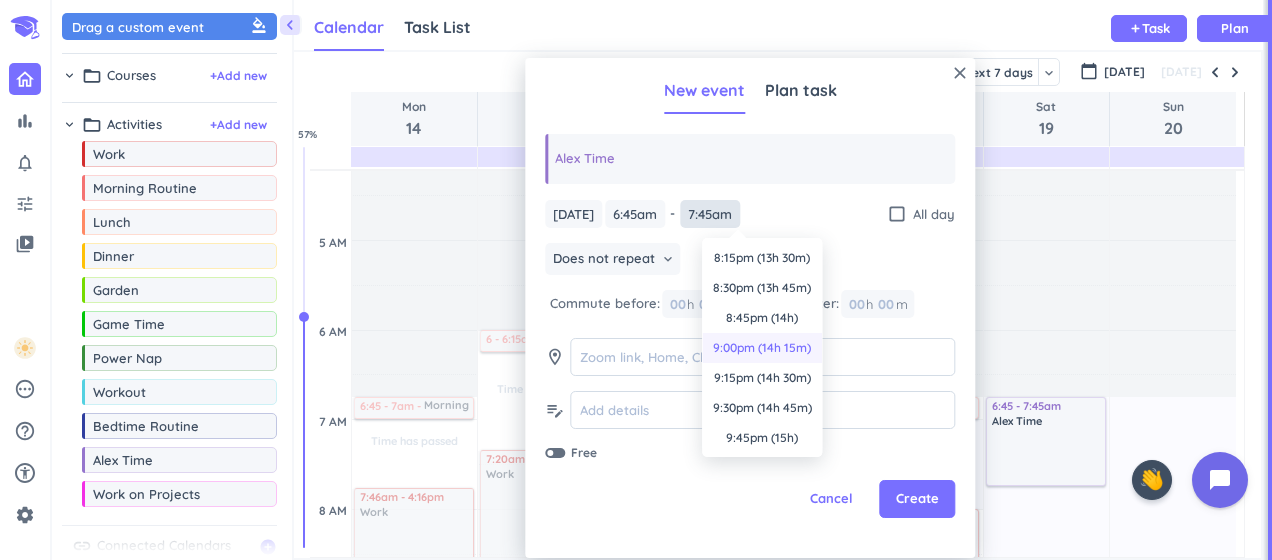 scroll, scrollTop: 1690, scrollLeft: 0, axis: vertical 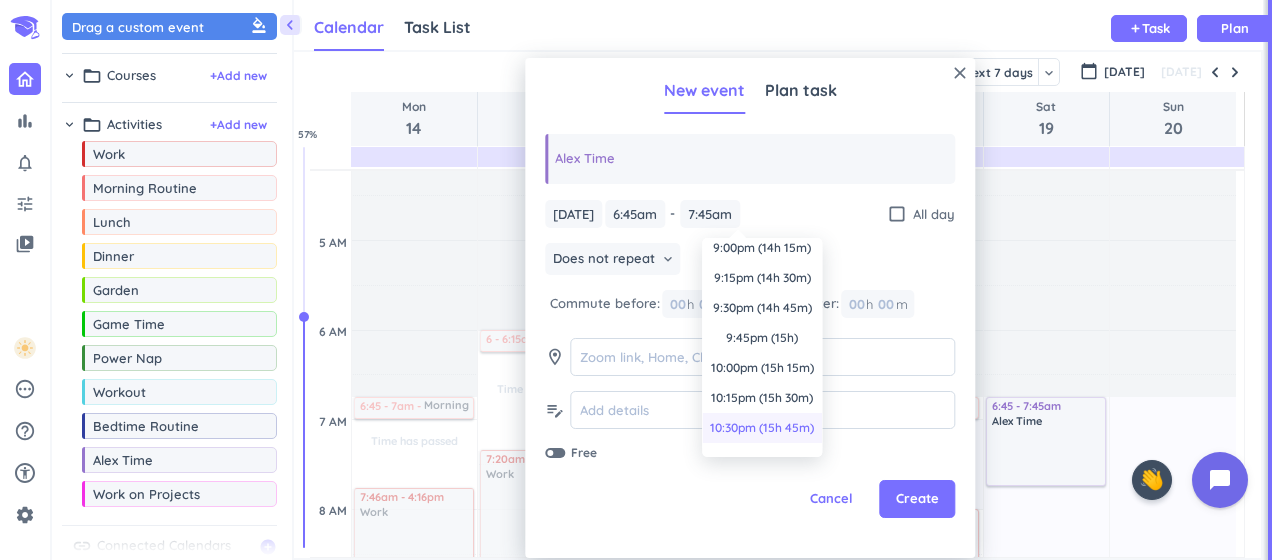 click on "10:30pm (15h 45m)" at bounding box center [762, 428] 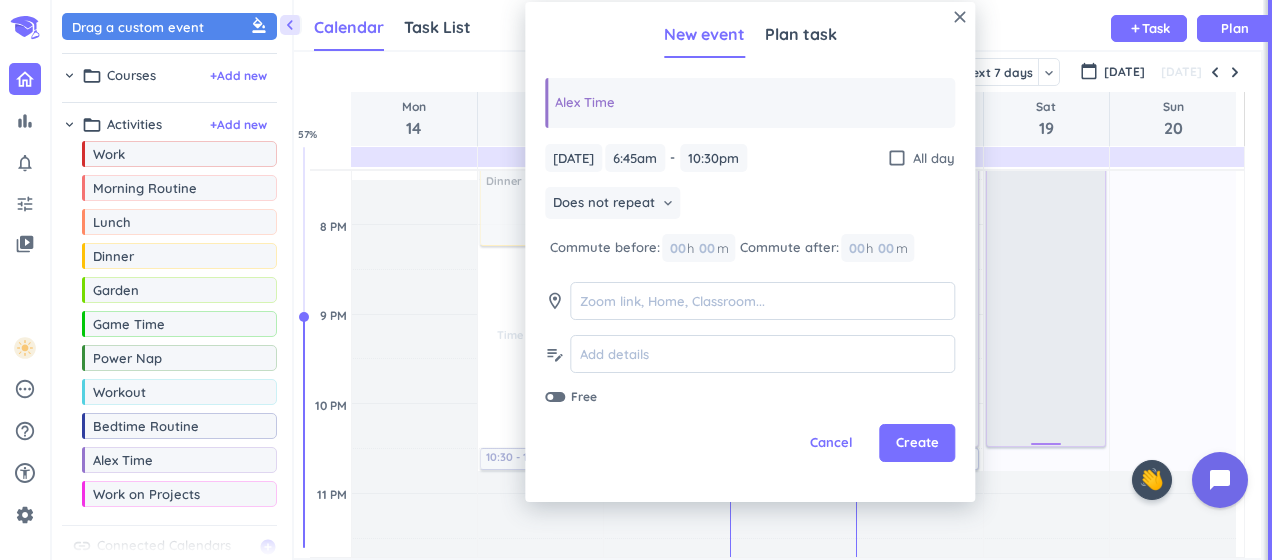 scroll, scrollTop: 1420, scrollLeft: 0, axis: vertical 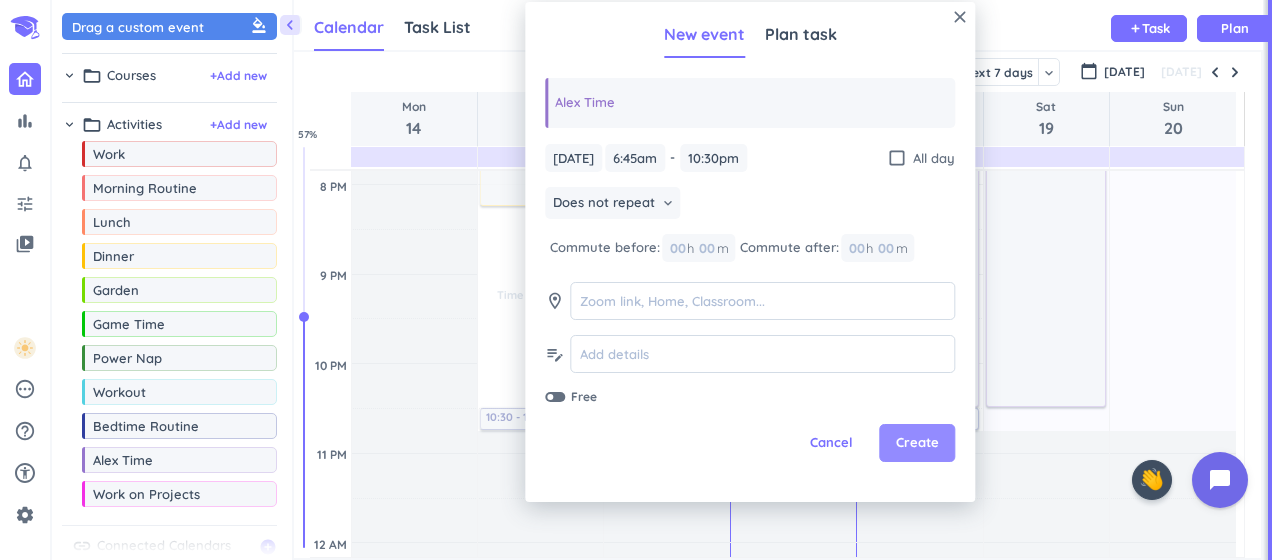 click on "Create" at bounding box center [917, 443] 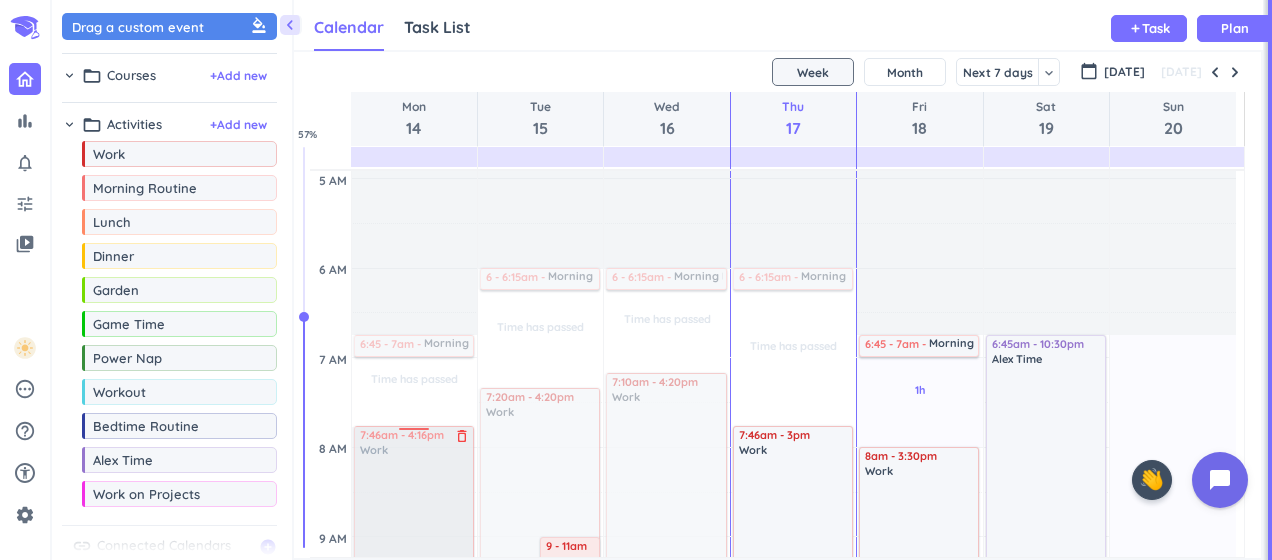 scroll, scrollTop: 120, scrollLeft: 0, axis: vertical 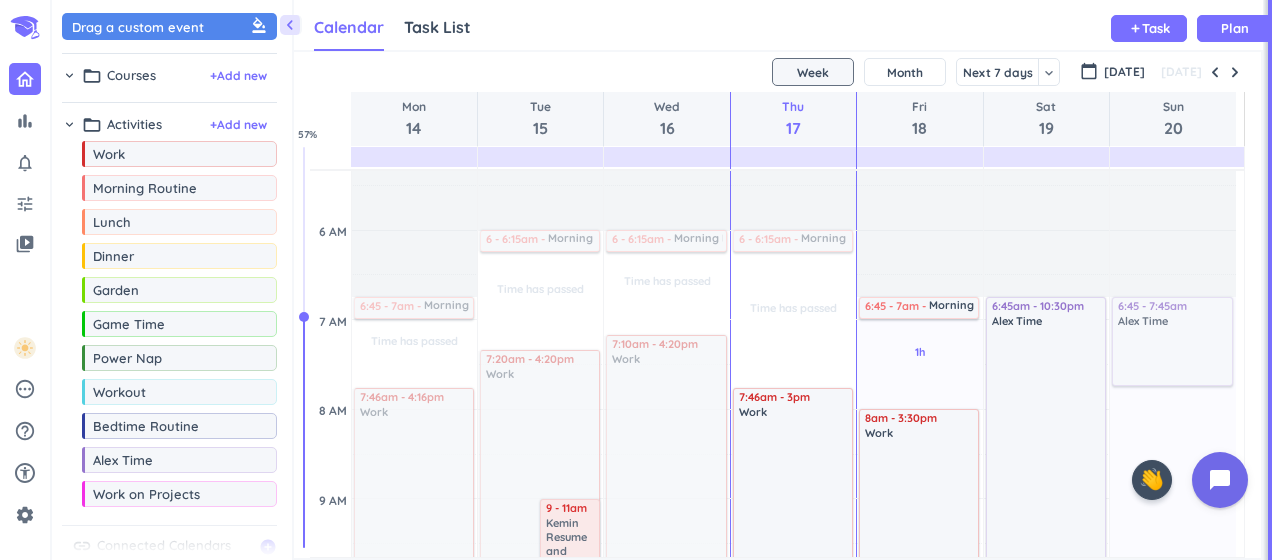 drag, startPoint x: 140, startPoint y: 465, endPoint x: 1200, endPoint y: 303, distance: 1072.3077 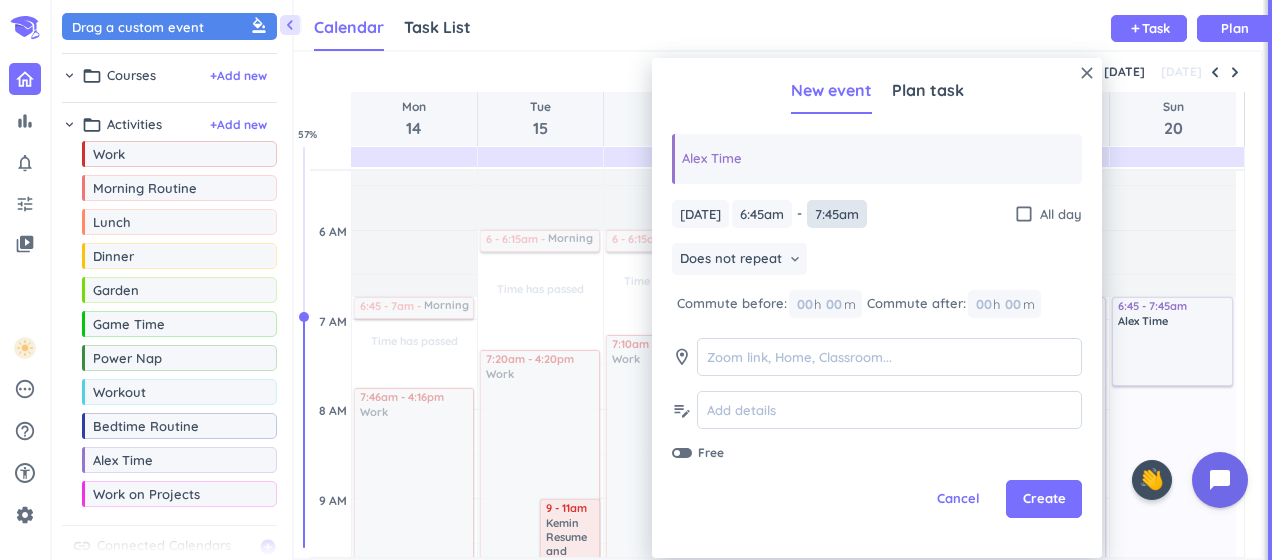 click on "7:45am" at bounding box center (837, 214) 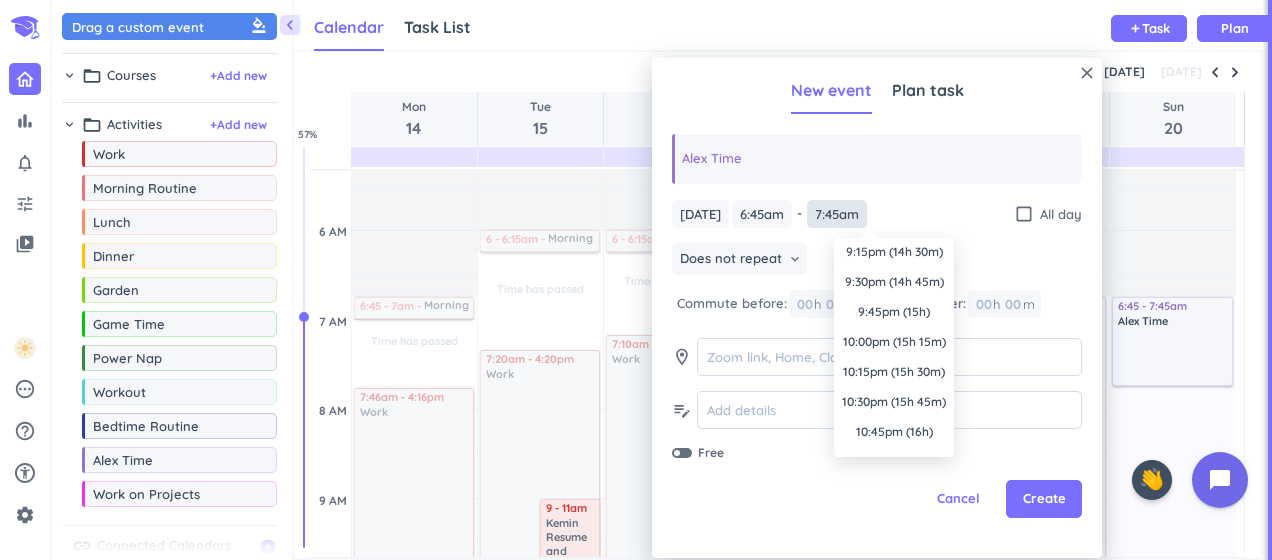 scroll, scrollTop: 1690, scrollLeft: 0, axis: vertical 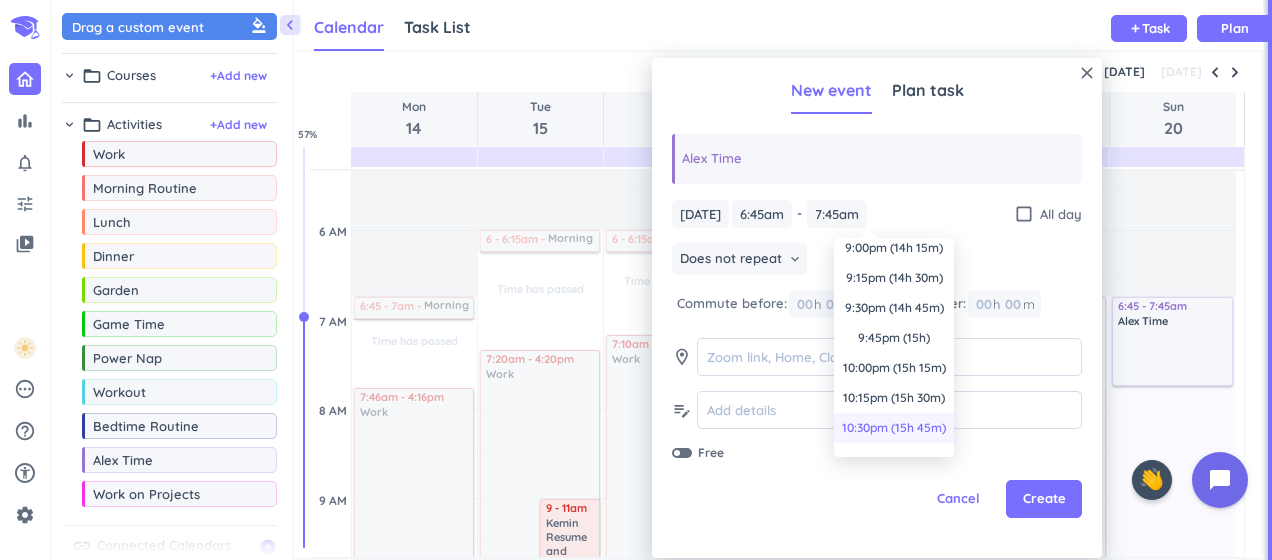 click on "10:30pm (15h 45m)" at bounding box center (894, 428) 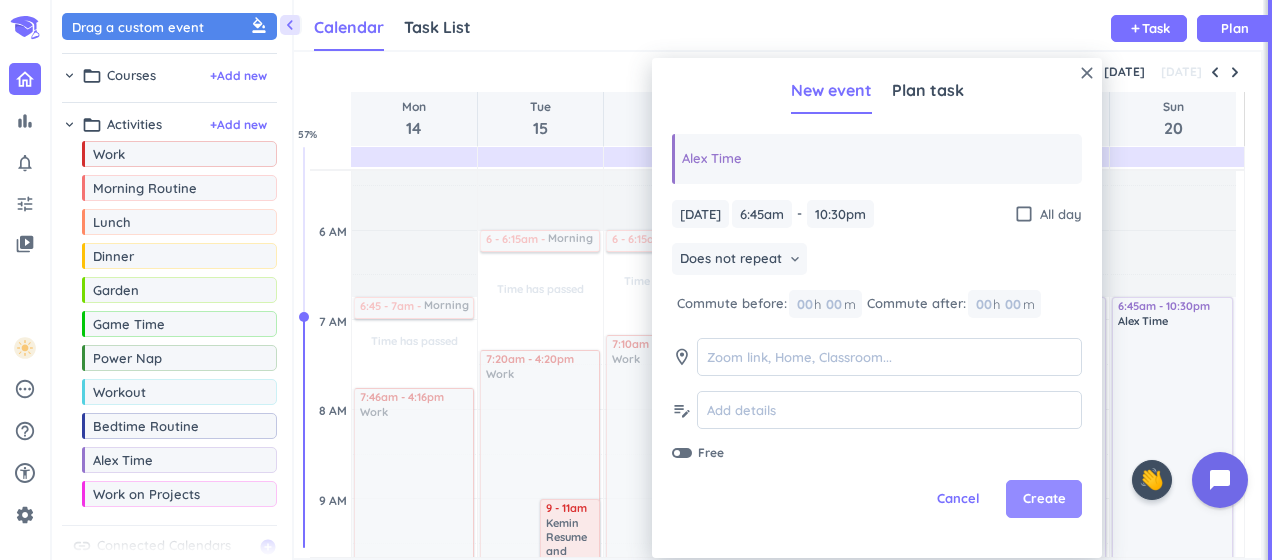 click on "Create" at bounding box center (1044, 499) 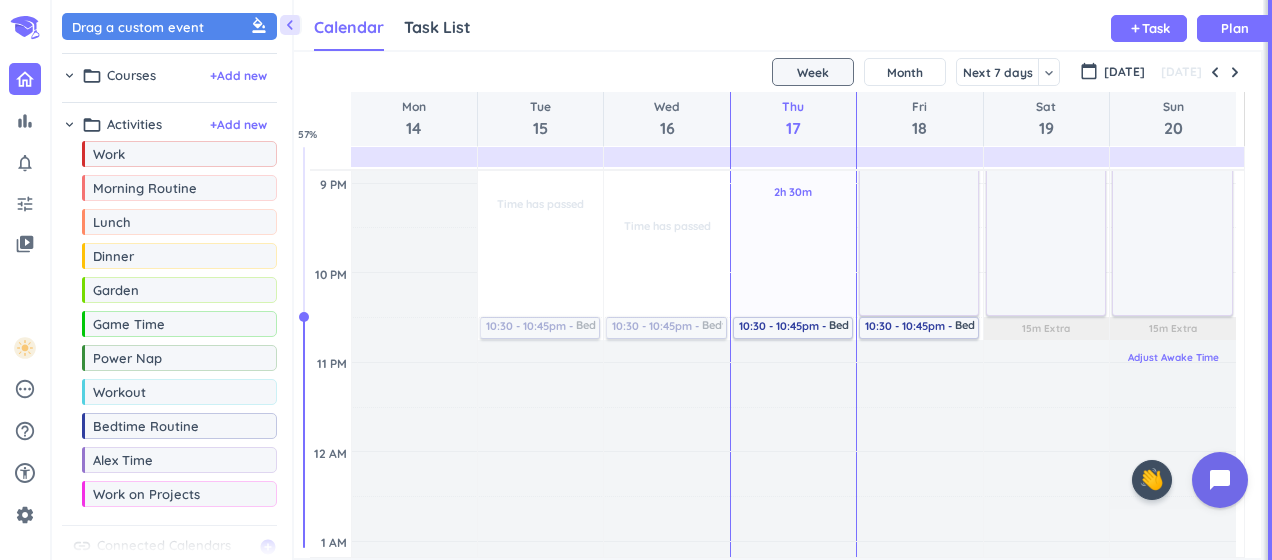 scroll, scrollTop: 1520, scrollLeft: 0, axis: vertical 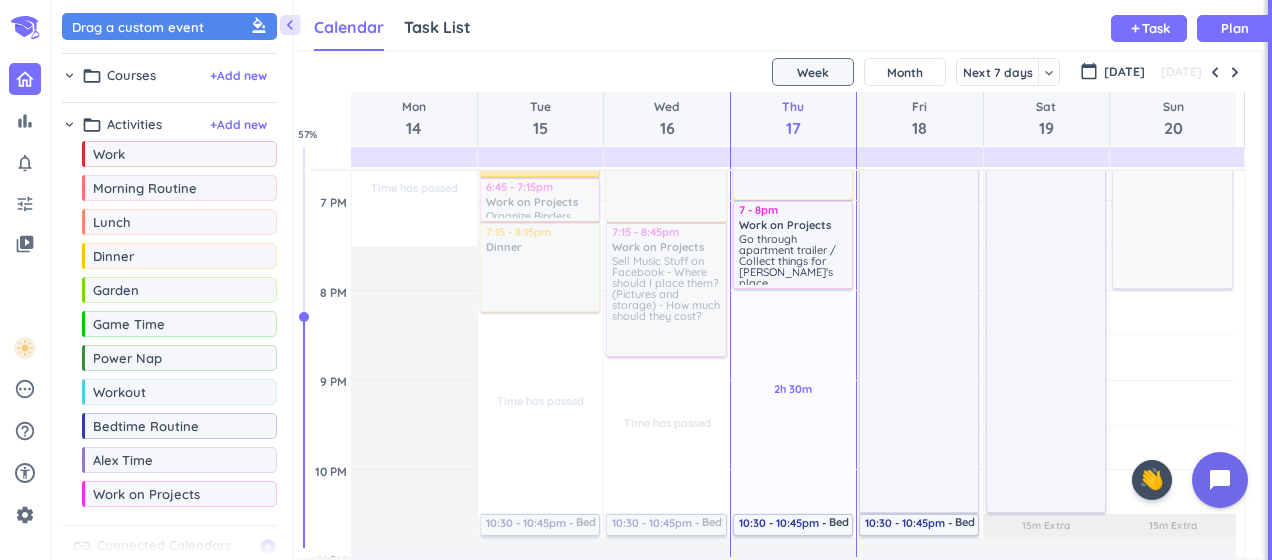 drag, startPoint x: 1170, startPoint y: 301, endPoint x: 1182, endPoint y: 302, distance: 12.0415945 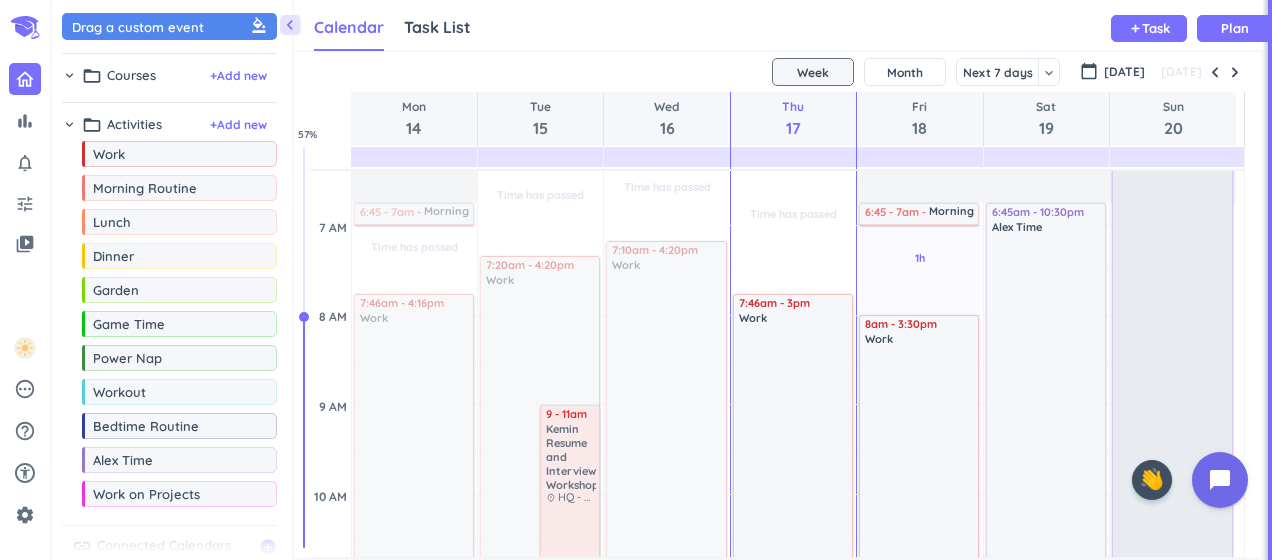 scroll, scrollTop: 14, scrollLeft: 0, axis: vertical 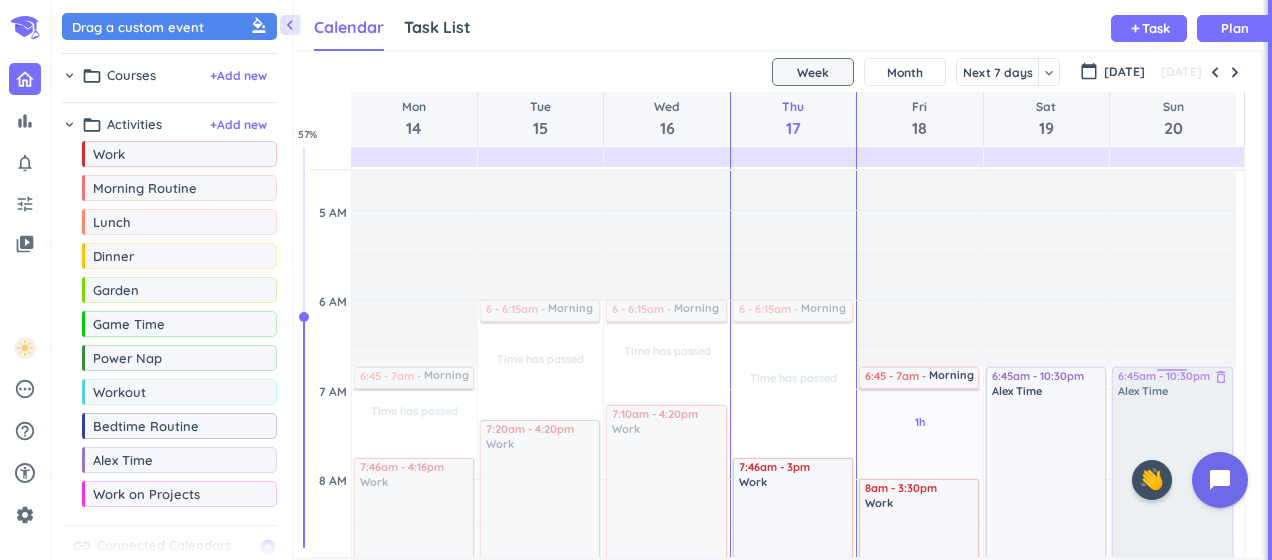 drag, startPoint x: 1180, startPoint y: 302, endPoint x: 1180, endPoint y: 478, distance: 176 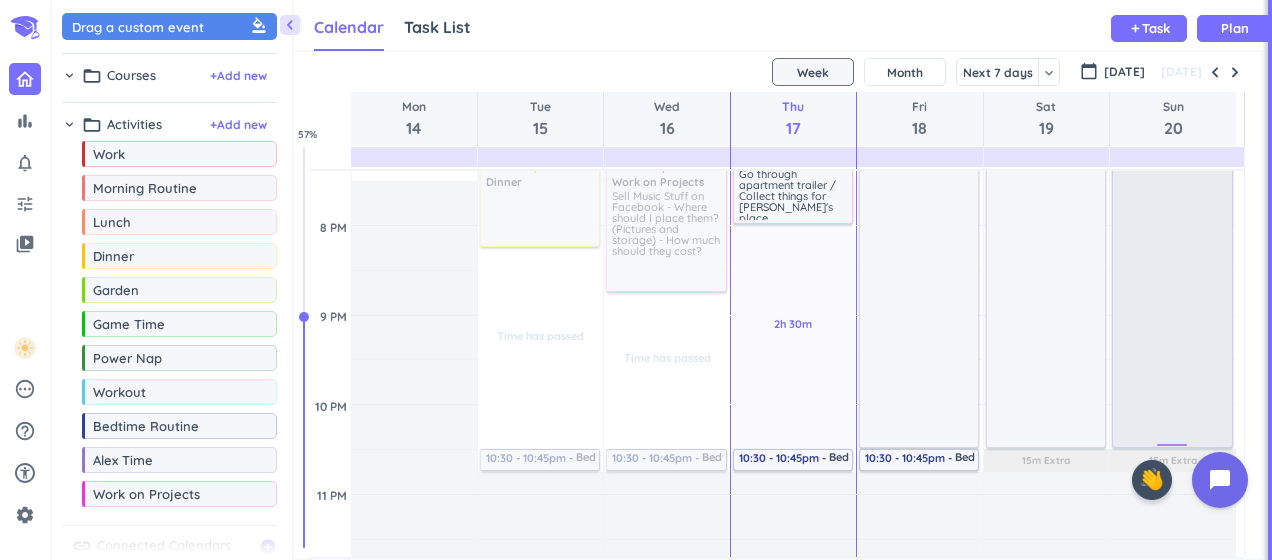 scroll, scrollTop: 1550, scrollLeft: 0, axis: vertical 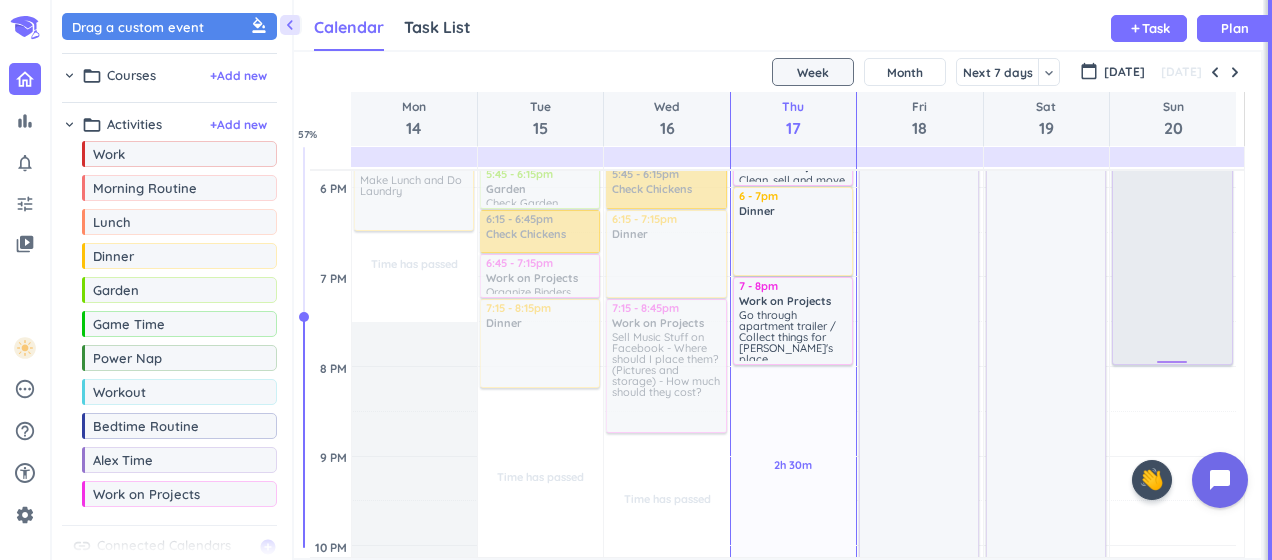 drag, startPoint x: 1168, startPoint y: 276, endPoint x: 1161, endPoint y: 360, distance: 84.29116 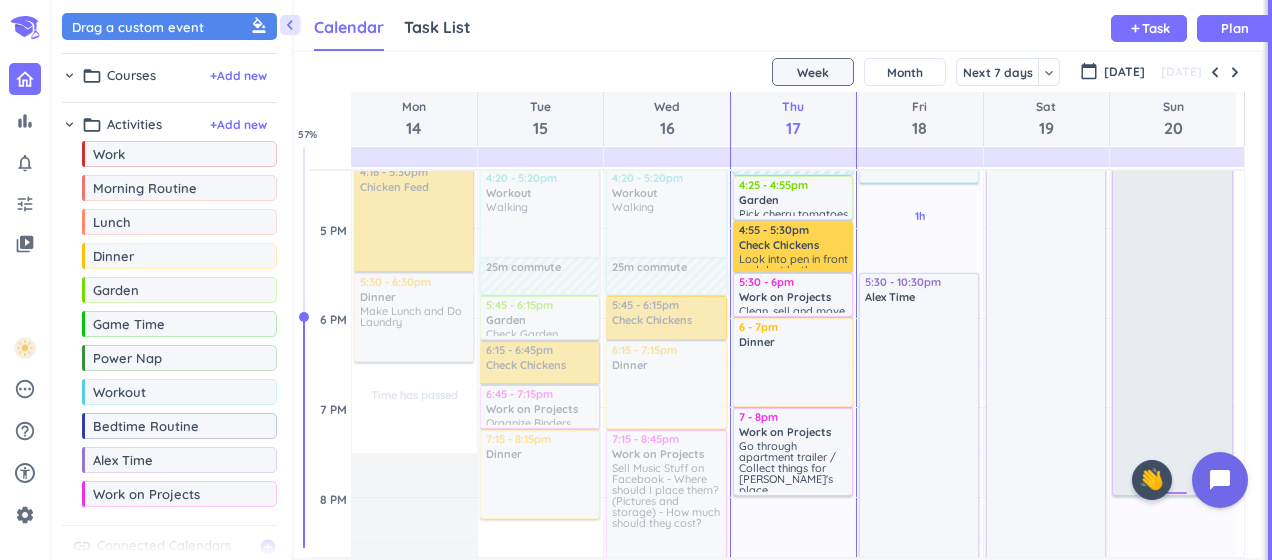 scroll, scrollTop: 1338, scrollLeft: 0, axis: vertical 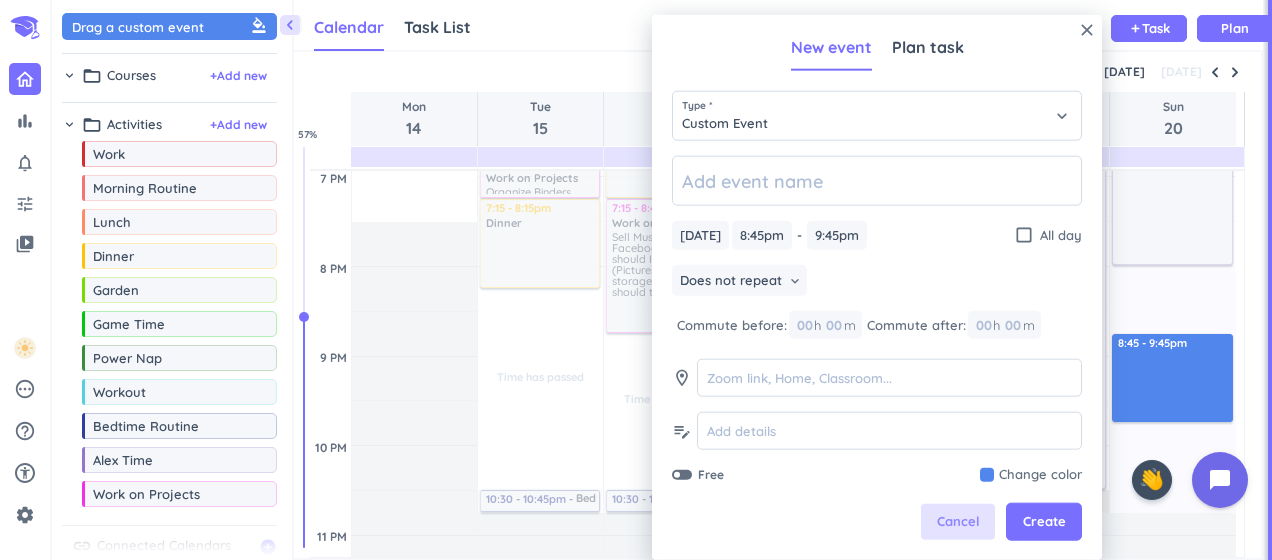 click on "Cancel" at bounding box center [958, 522] 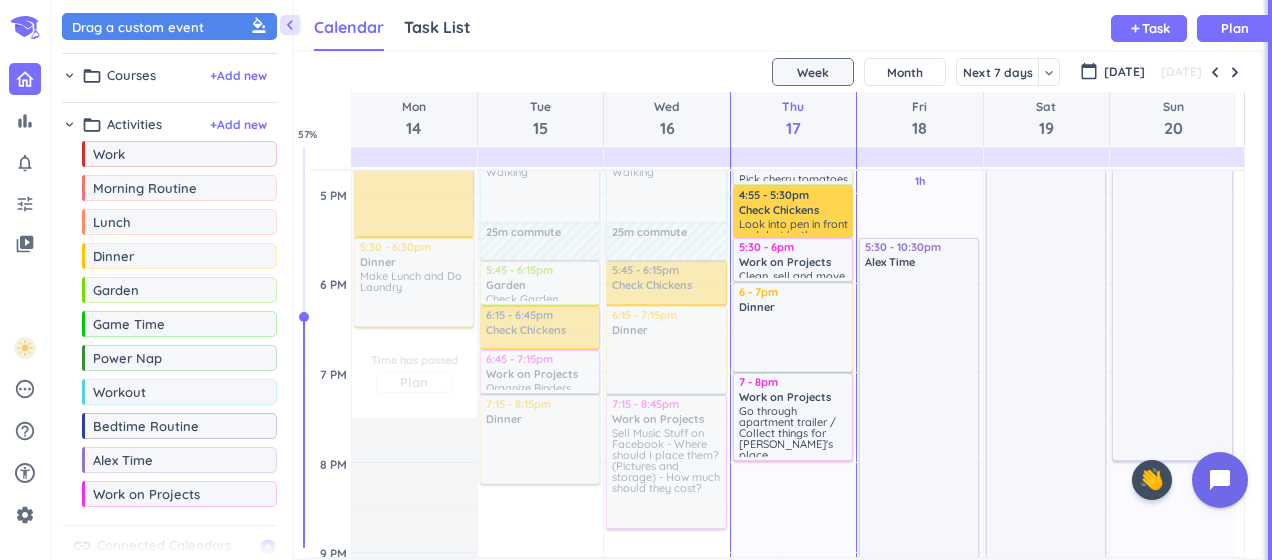 scroll, scrollTop: 1138, scrollLeft: 0, axis: vertical 